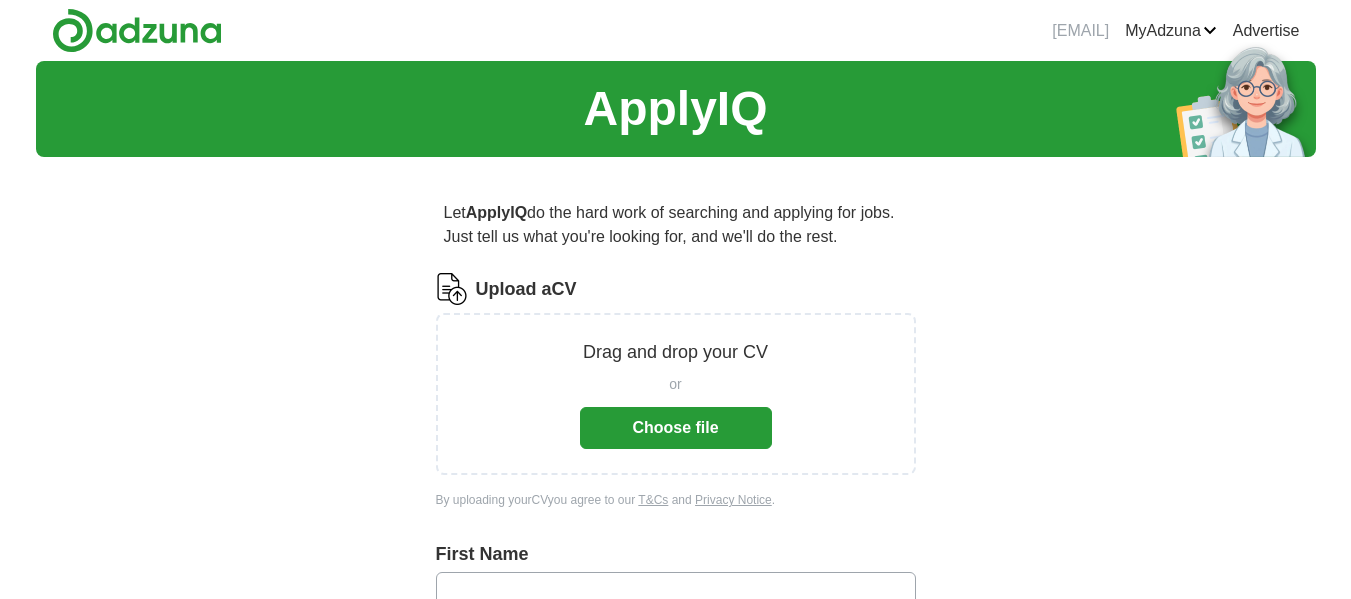 scroll, scrollTop: 0, scrollLeft: 0, axis: both 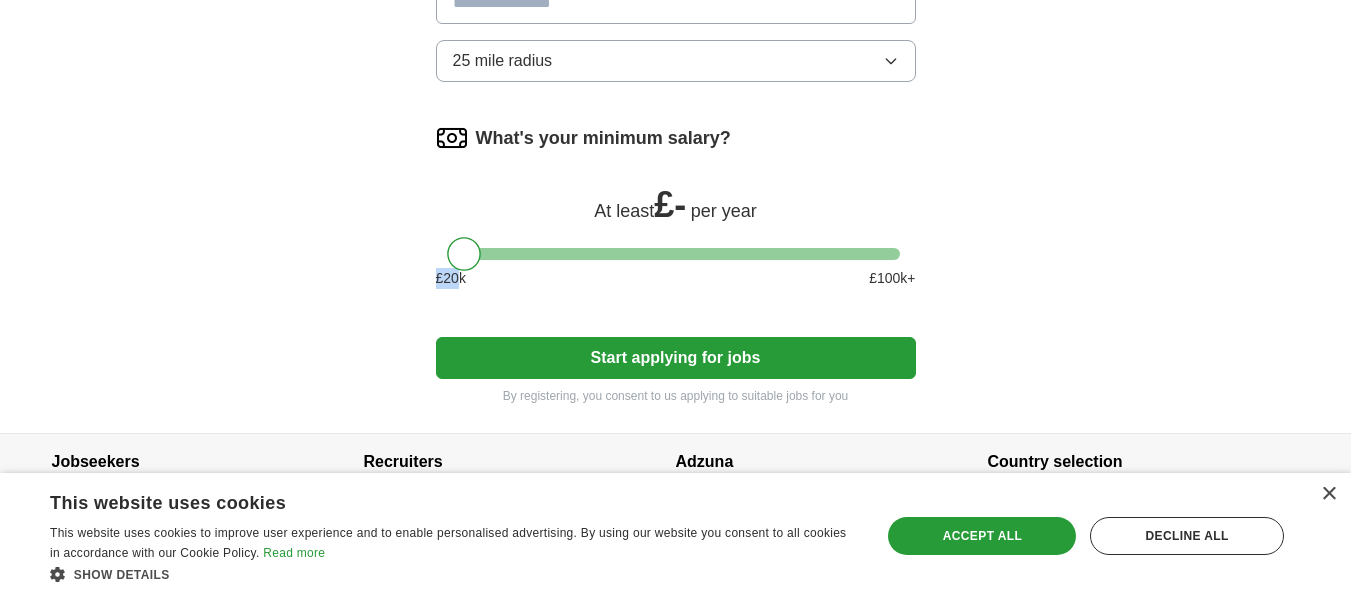 drag, startPoint x: 455, startPoint y: 271, endPoint x: 461, endPoint y: 257, distance: 15.231546 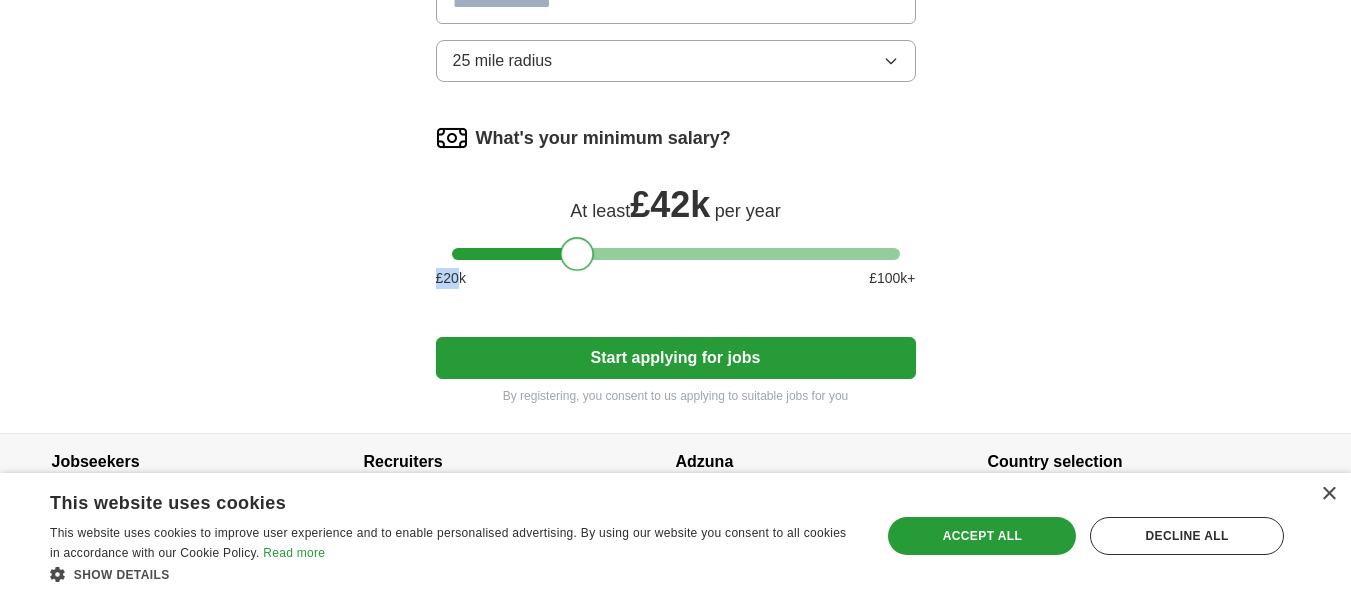 drag, startPoint x: 461, startPoint y: 257, endPoint x: 573, endPoint y: 300, distance: 119.97083 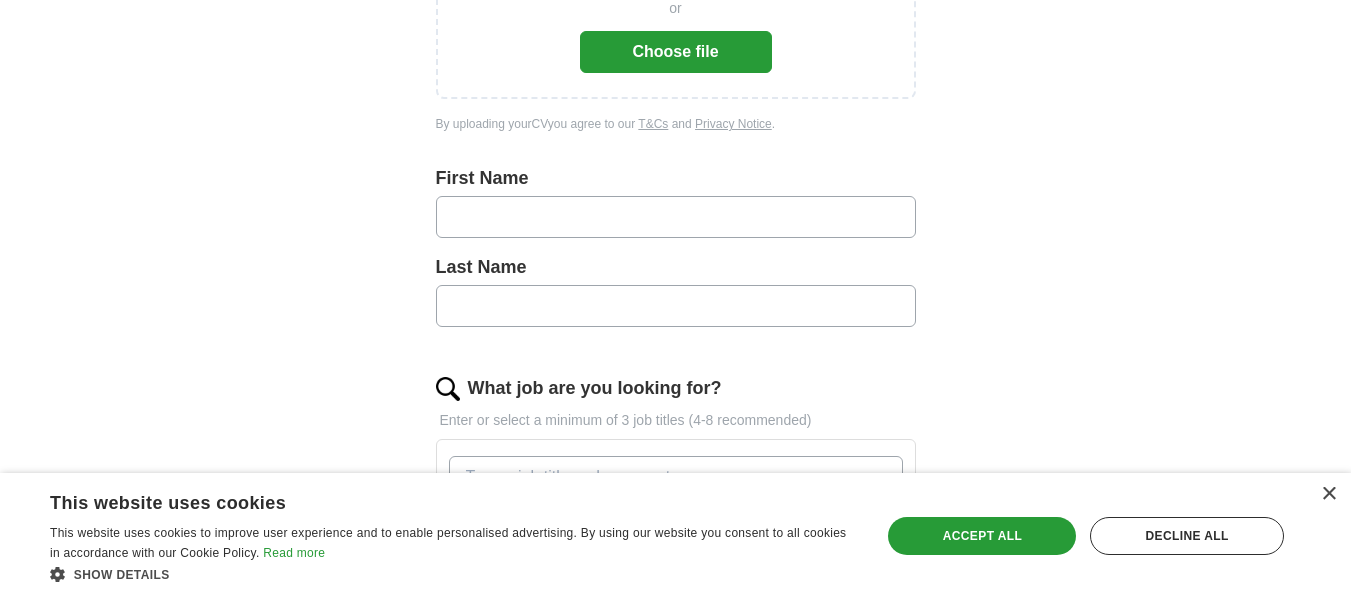 scroll, scrollTop: 375, scrollLeft: 0, axis: vertical 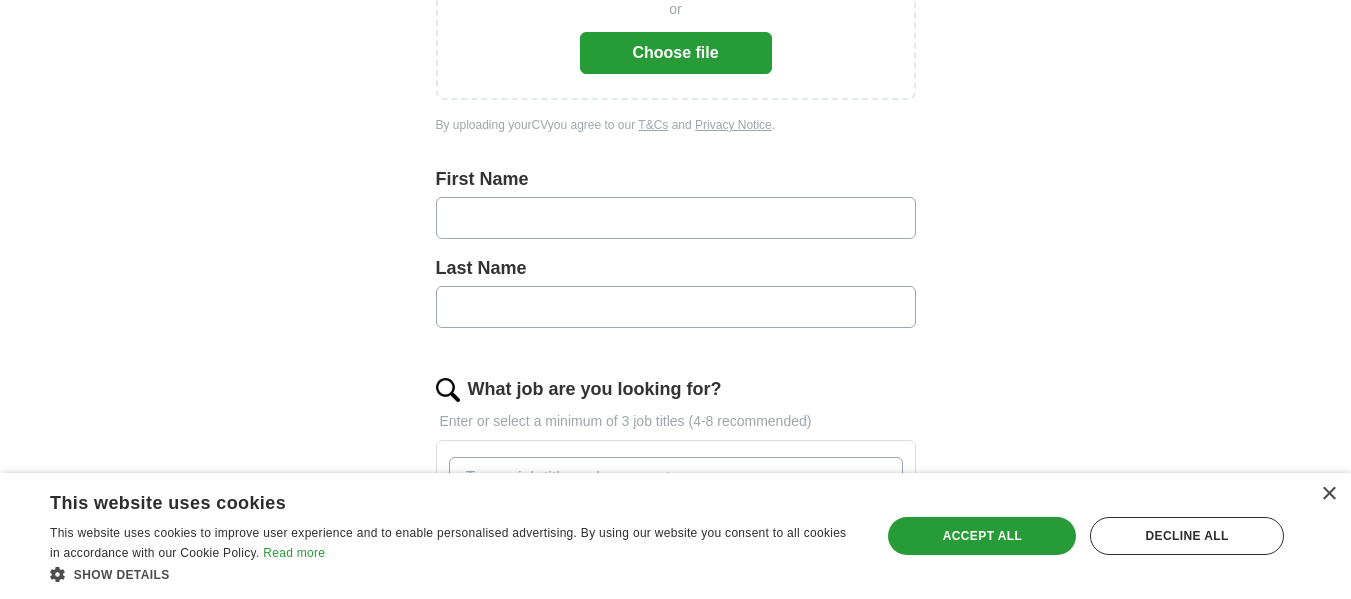 click at bounding box center (676, 218) 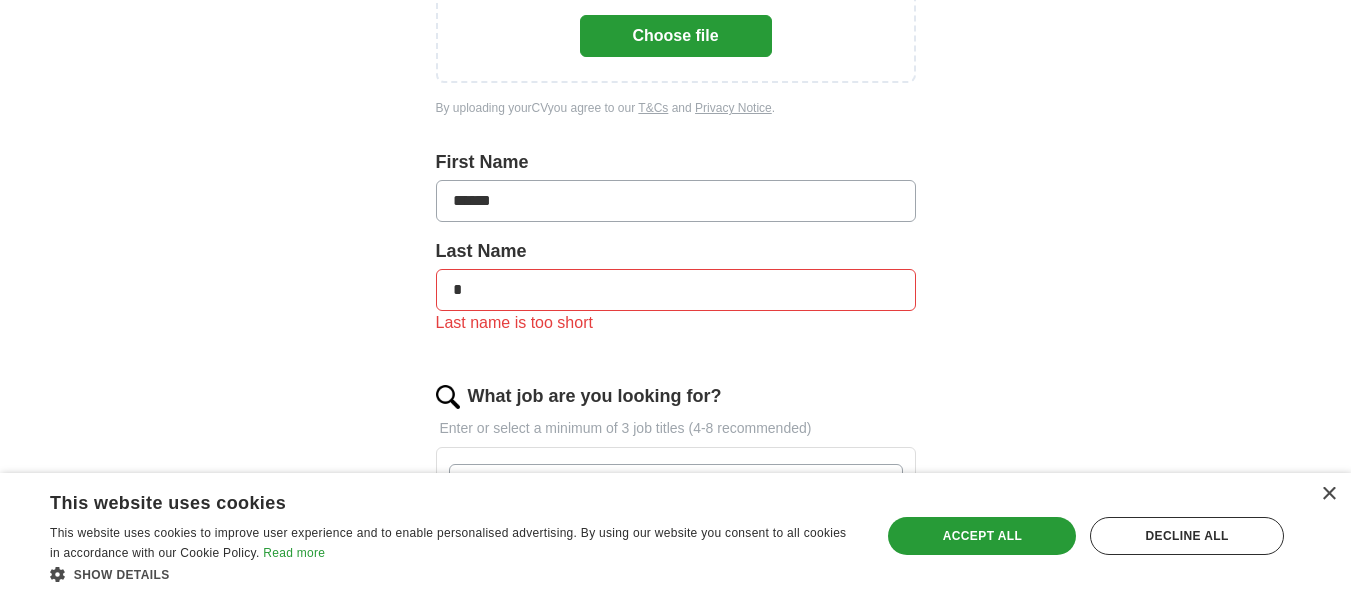 scroll, scrollTop: 393, scrollLeft: 0, axis: vertical 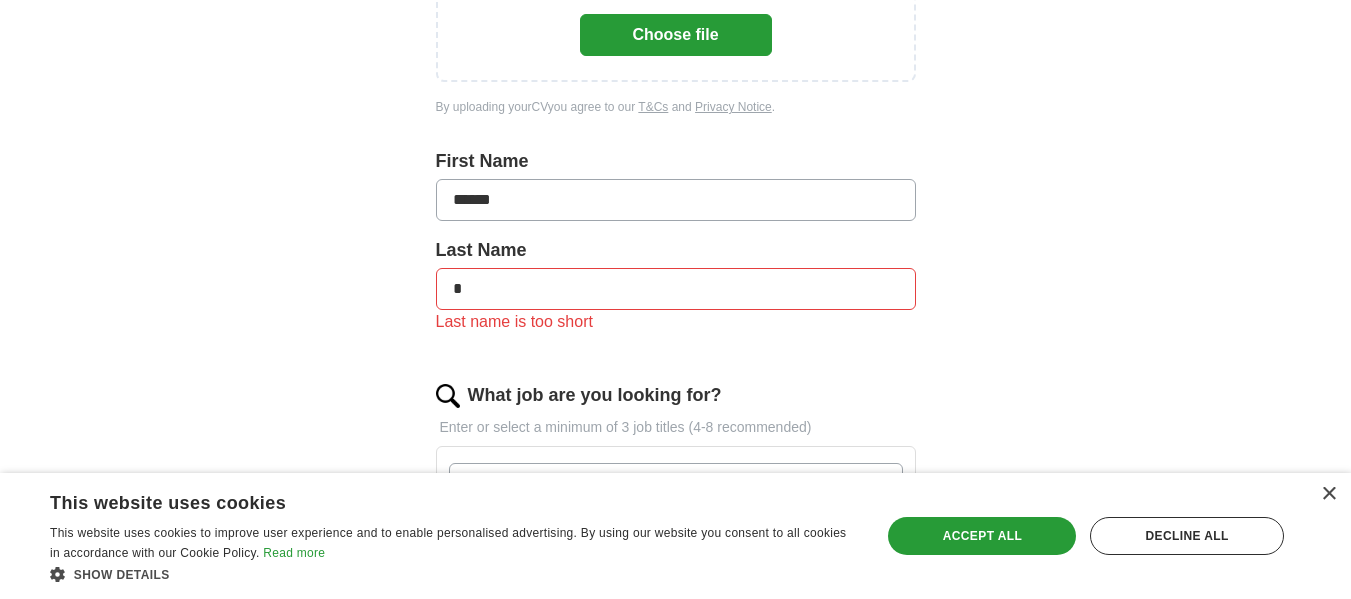 click on "*" at bounding box center (676, 289) 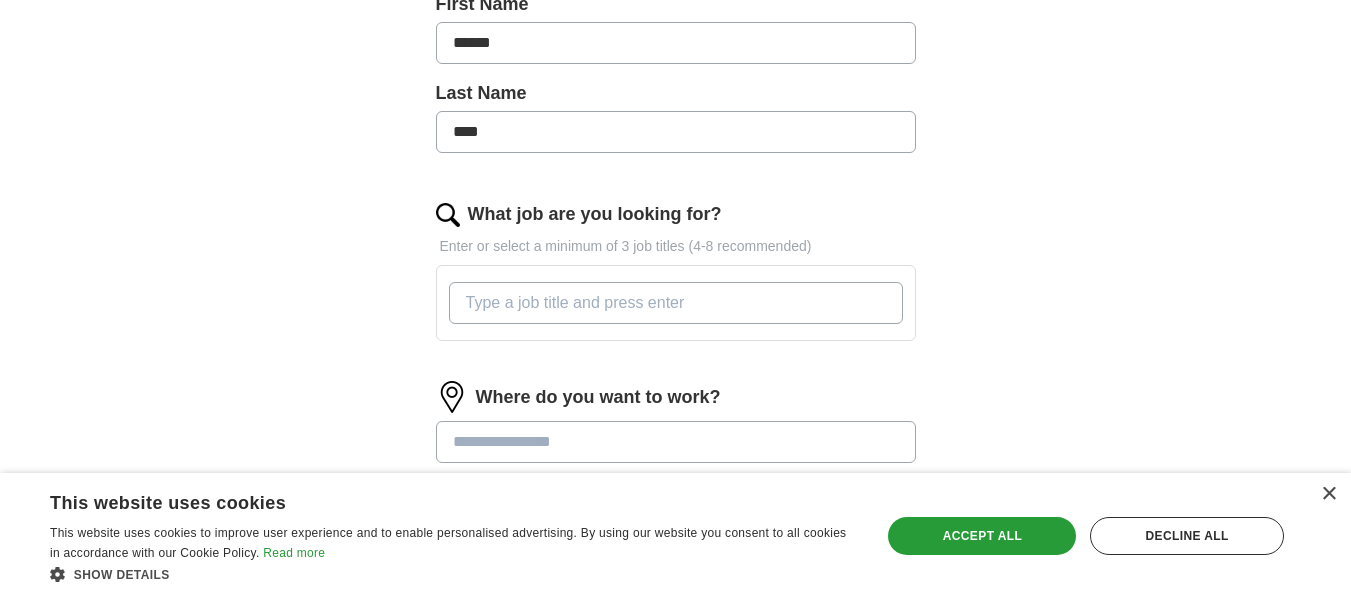 scroll, scrollTop: 584, scrollLeft: 0, axis: vertical 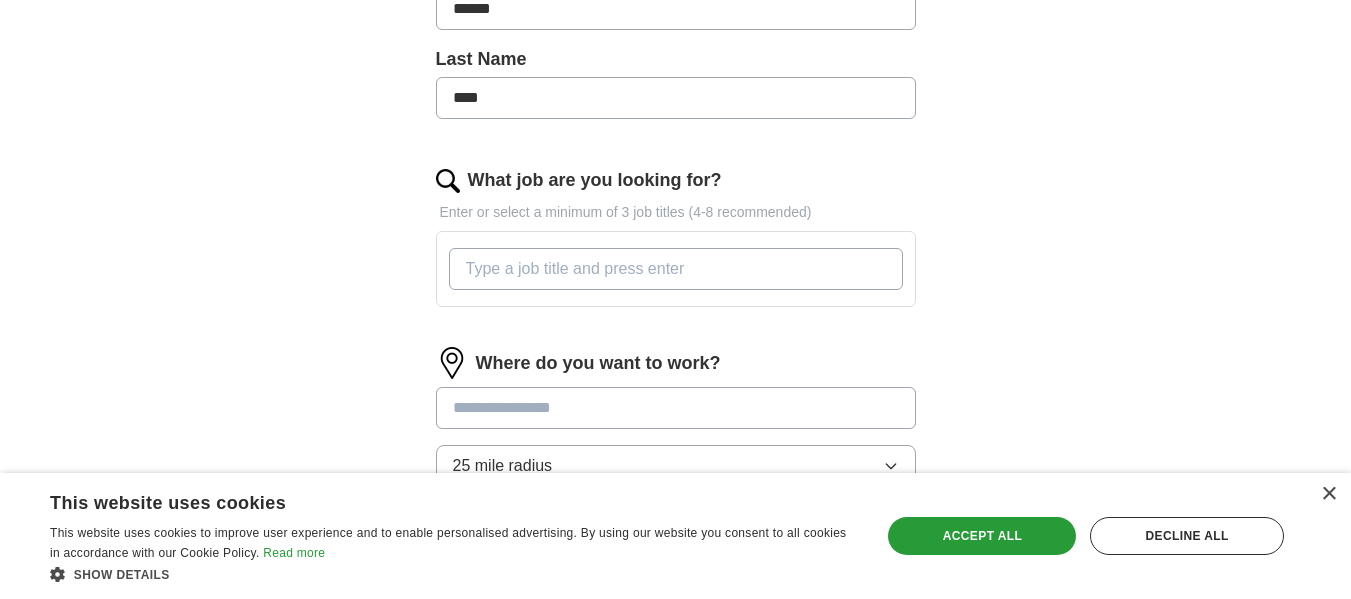 type on "*" 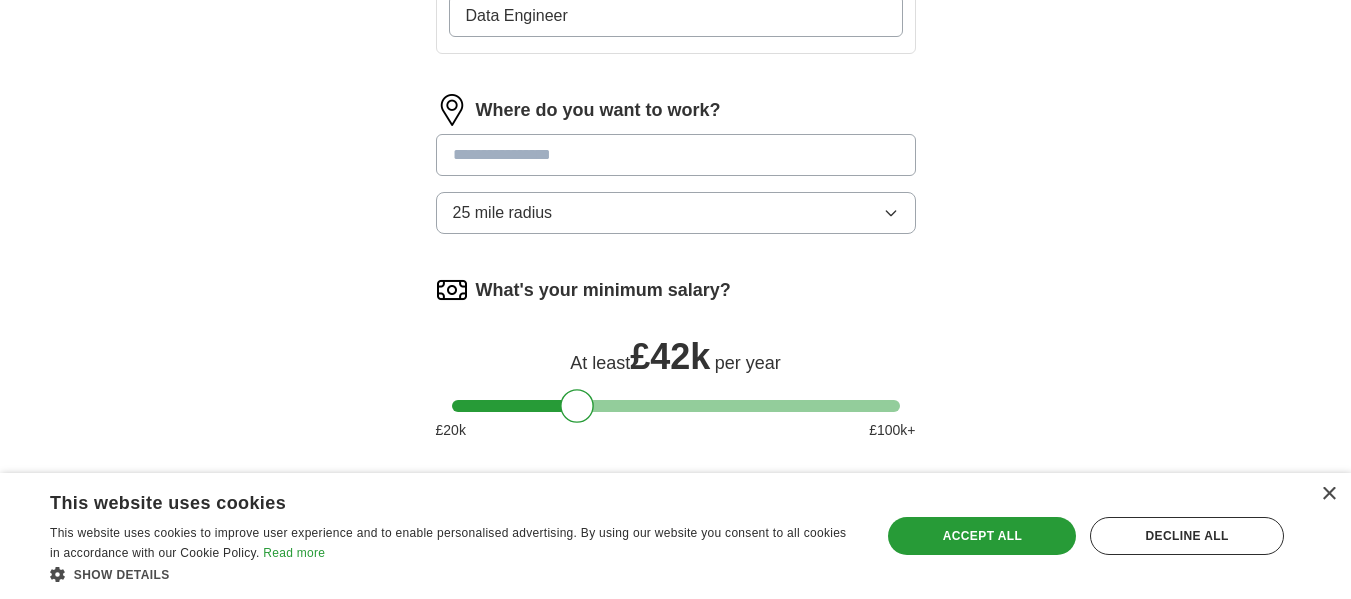 scroll, scrollTop: 840, scrollLeft: 0, axis: vertical 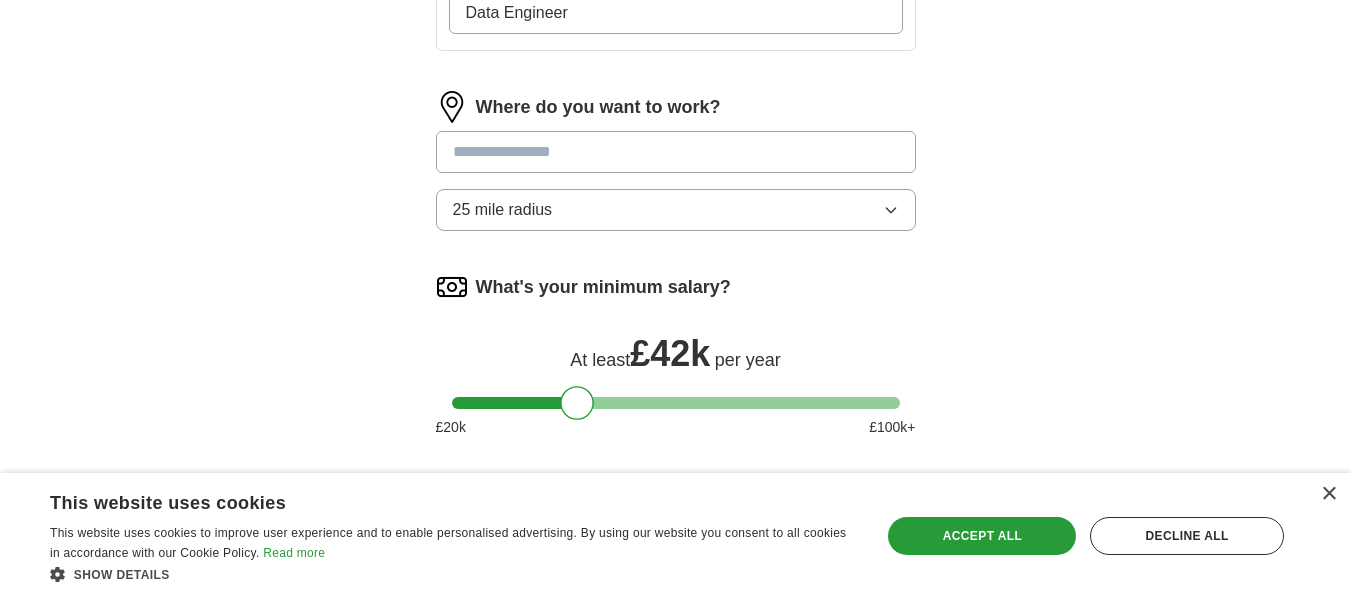 type on "Data Engineer" 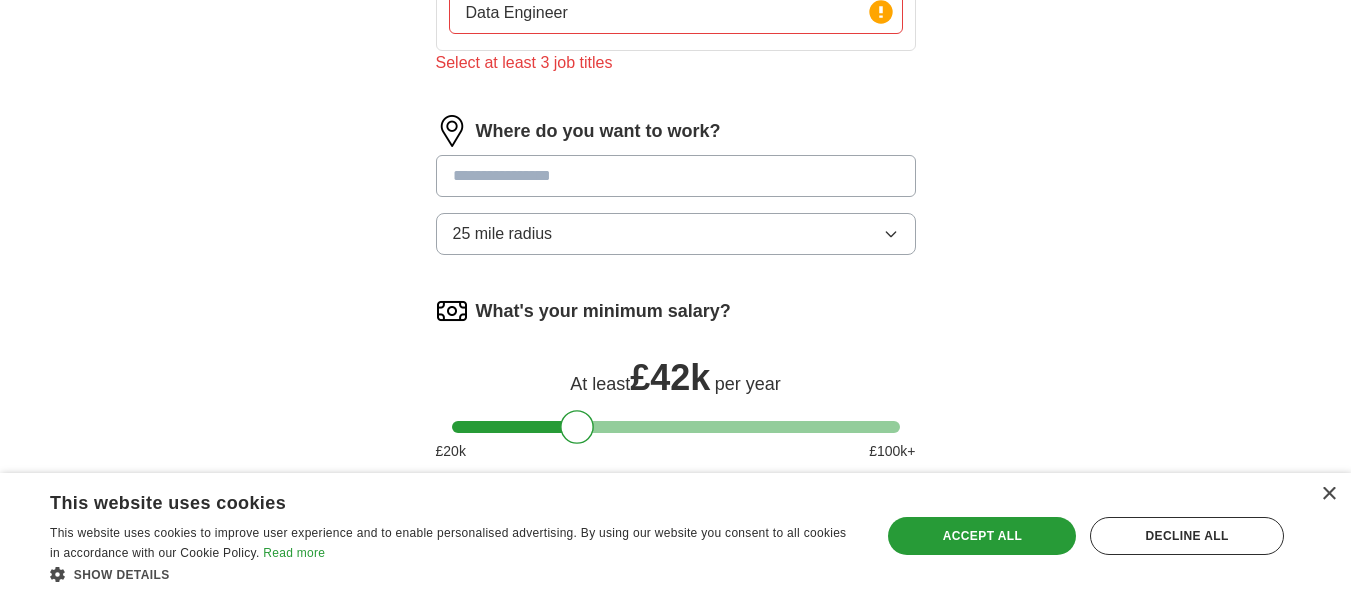 click on "Where do you want to work? 25 mile radius" at bounding box center [676, 193] 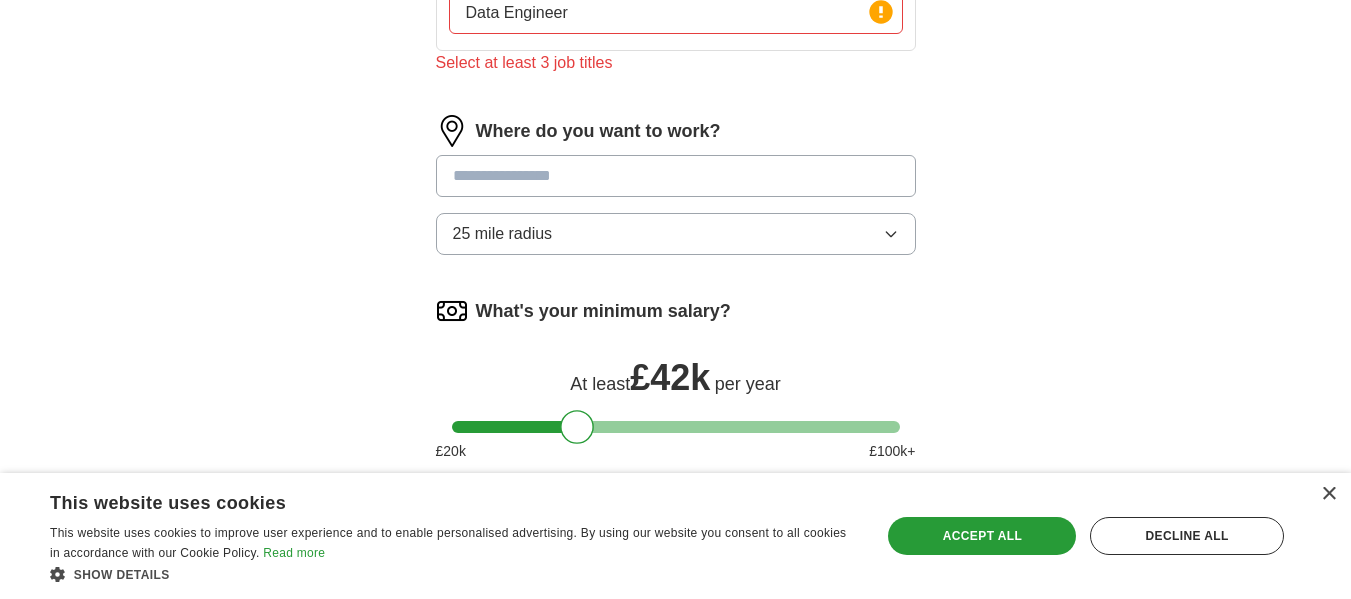scroll, scrollTop: 773, scrollLeft: 0, axis: vertical 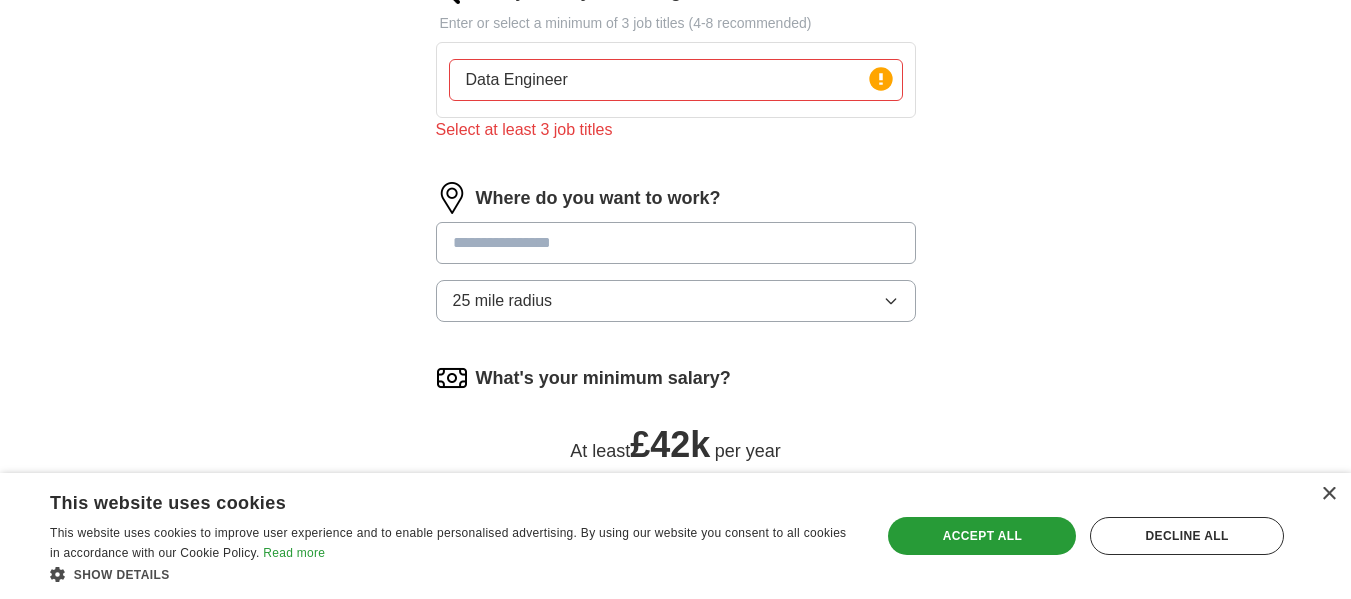 click on "Data Engineer" at bounding box center (676, 80) 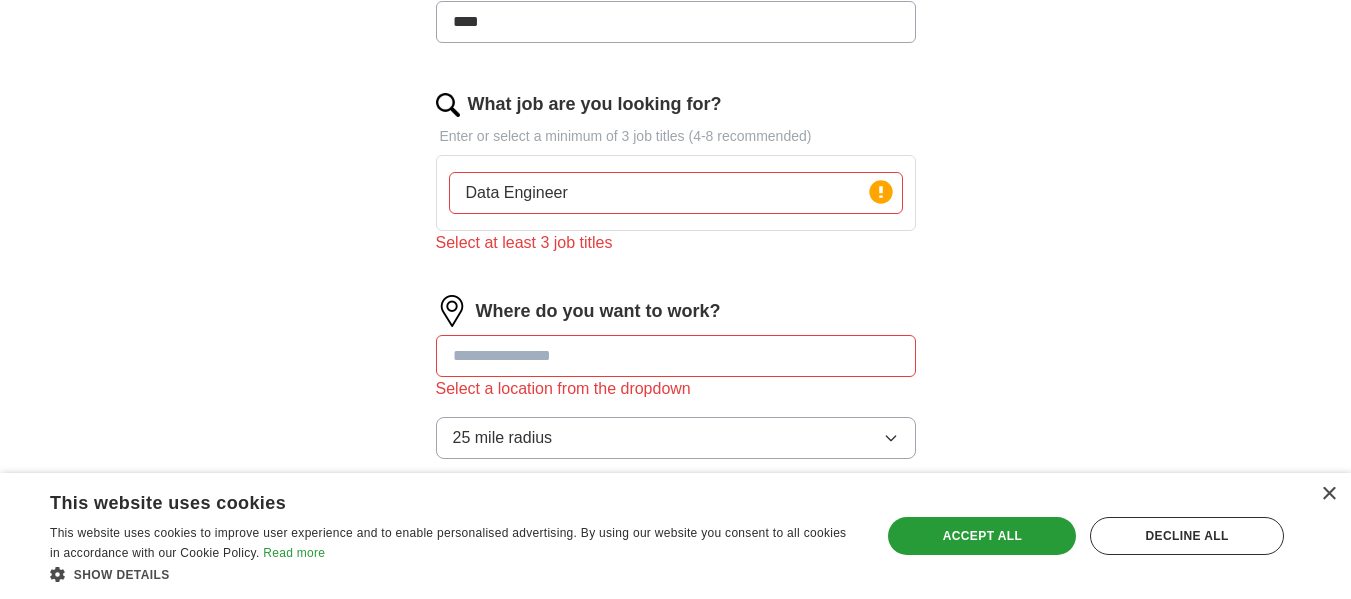 scroll, scrollTop: 659, scrollLeft: 0, axis: vertical 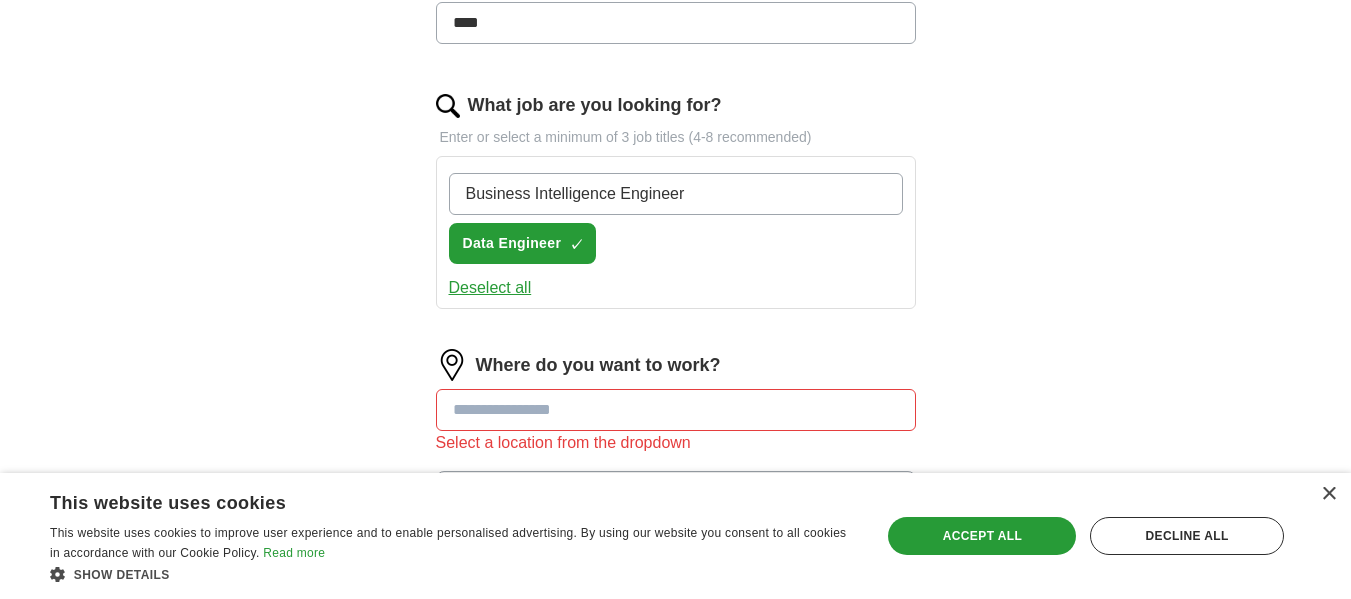 type on "Business Intelligence Engineer" 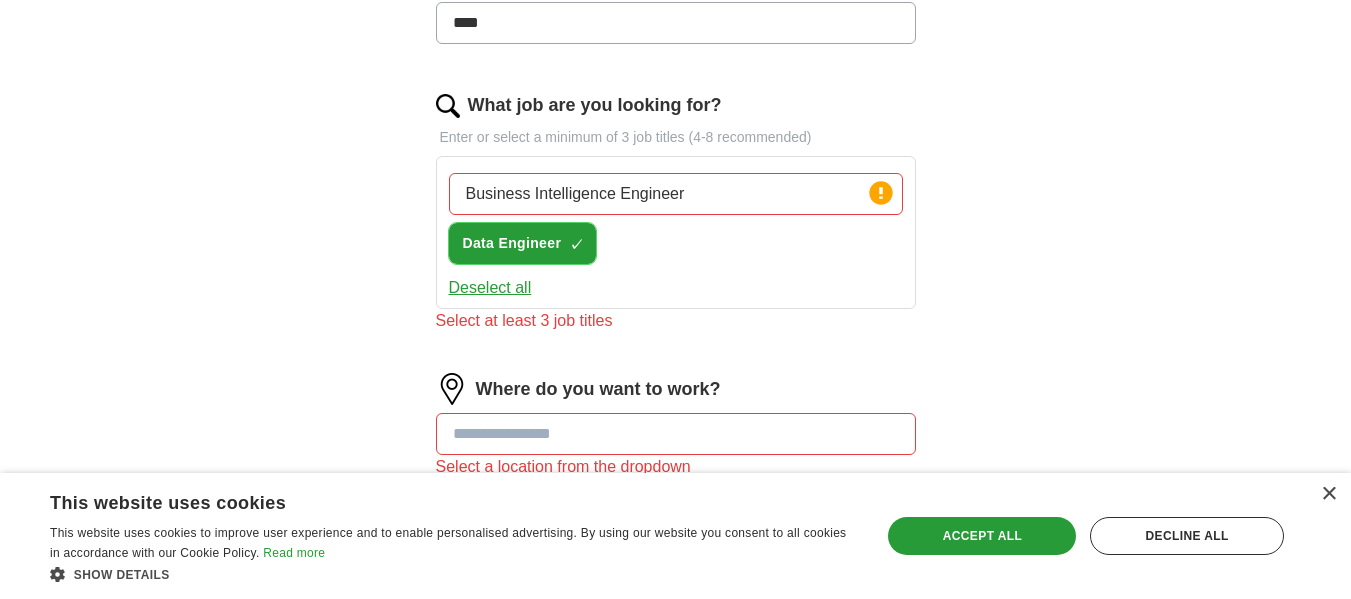 click on "[JOB_TITLE] ✓ ×" at bounding box center [523, 243] 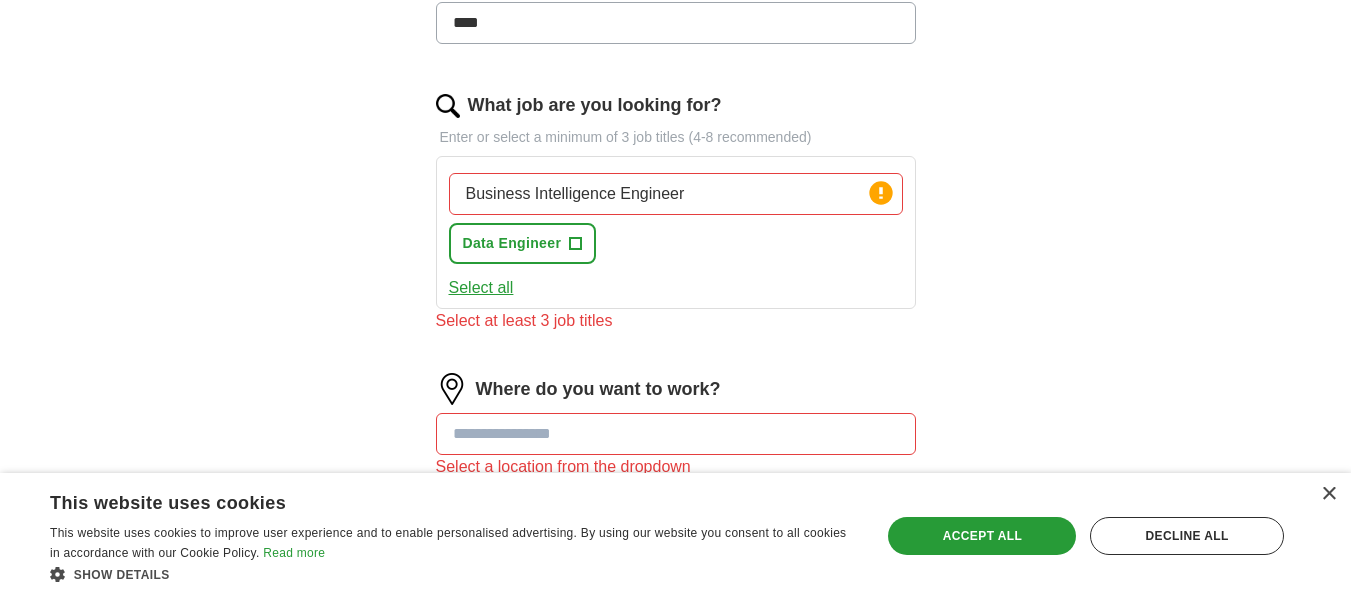 click on "Business Intelligence Engineer" at bounding box center (676, 194) 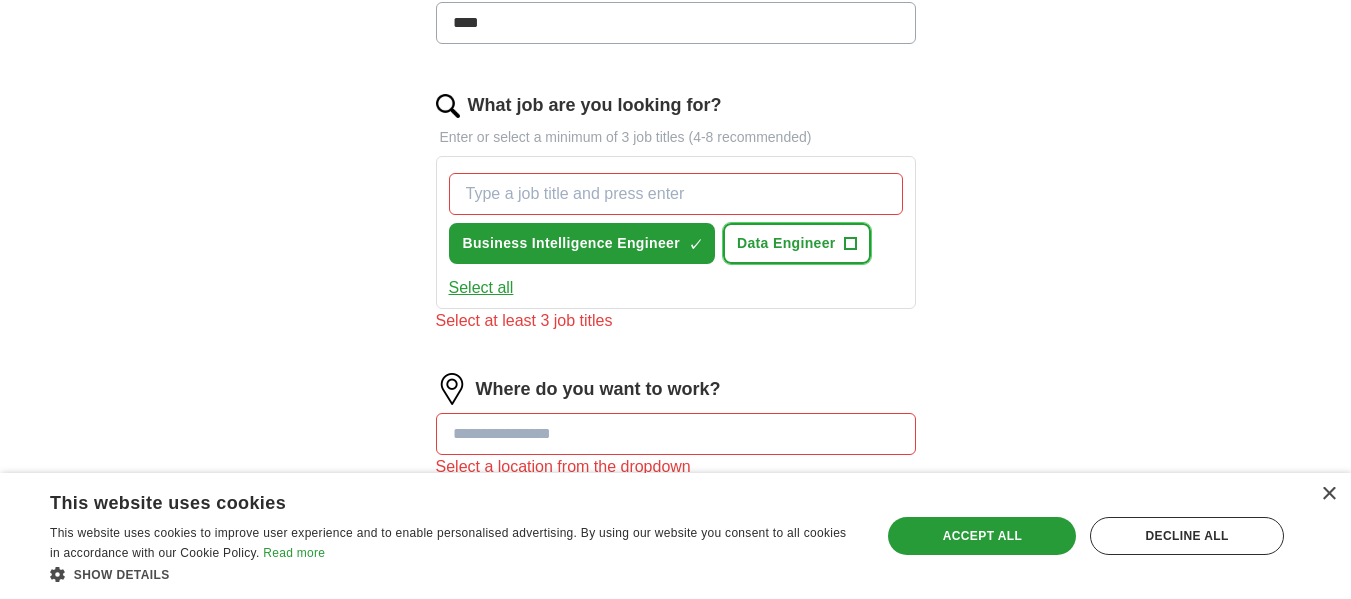 click on "+" at bounding box center (850, 244) 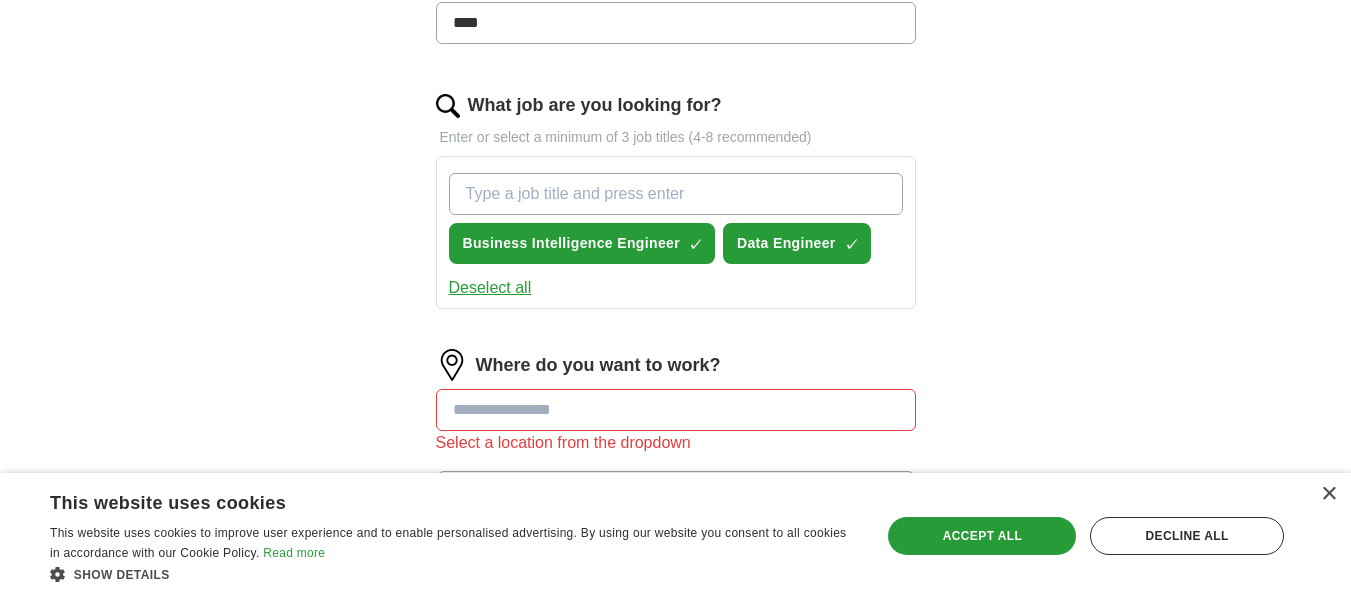 click on "What job are you looking for?" at bounding box center (676, 194) 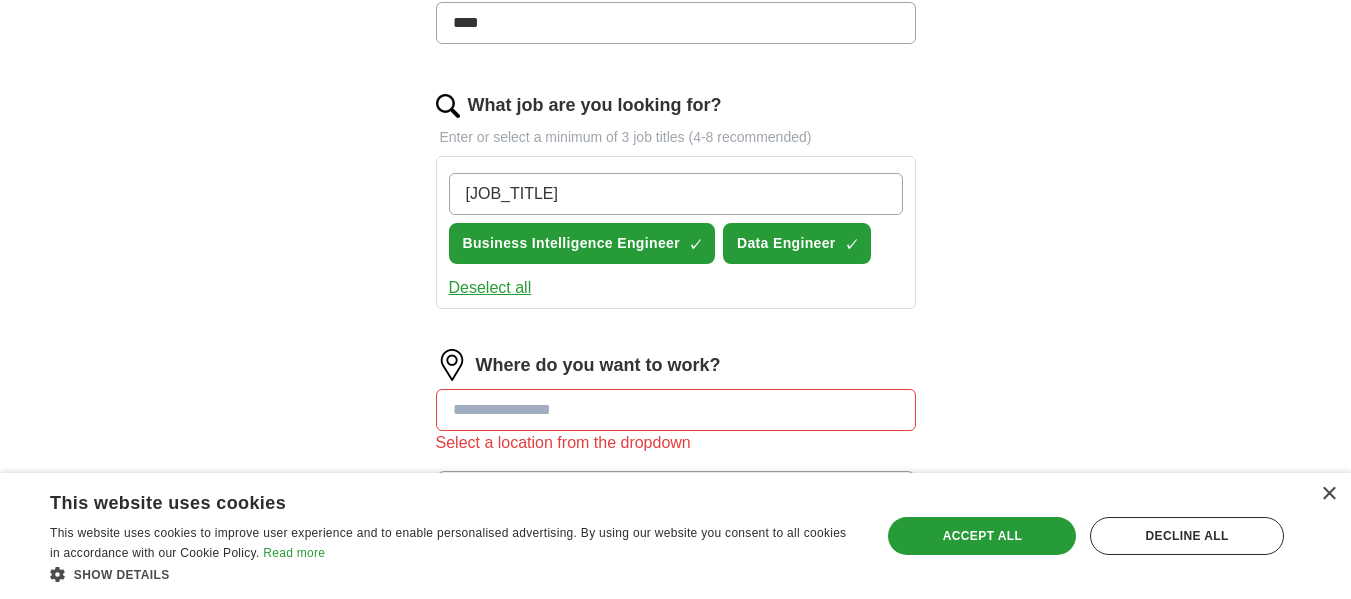 type on "[JOB_TITLE]" 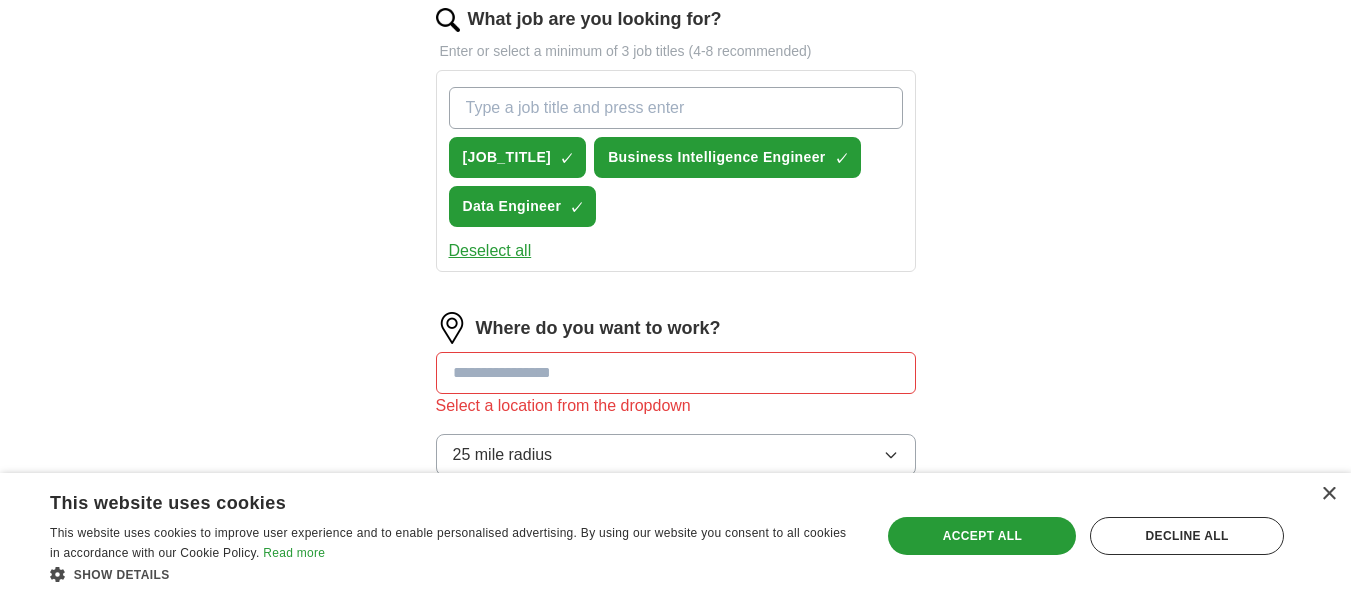 scroll, scrollTop: 749, scrollLeft: 0, axis: vertical 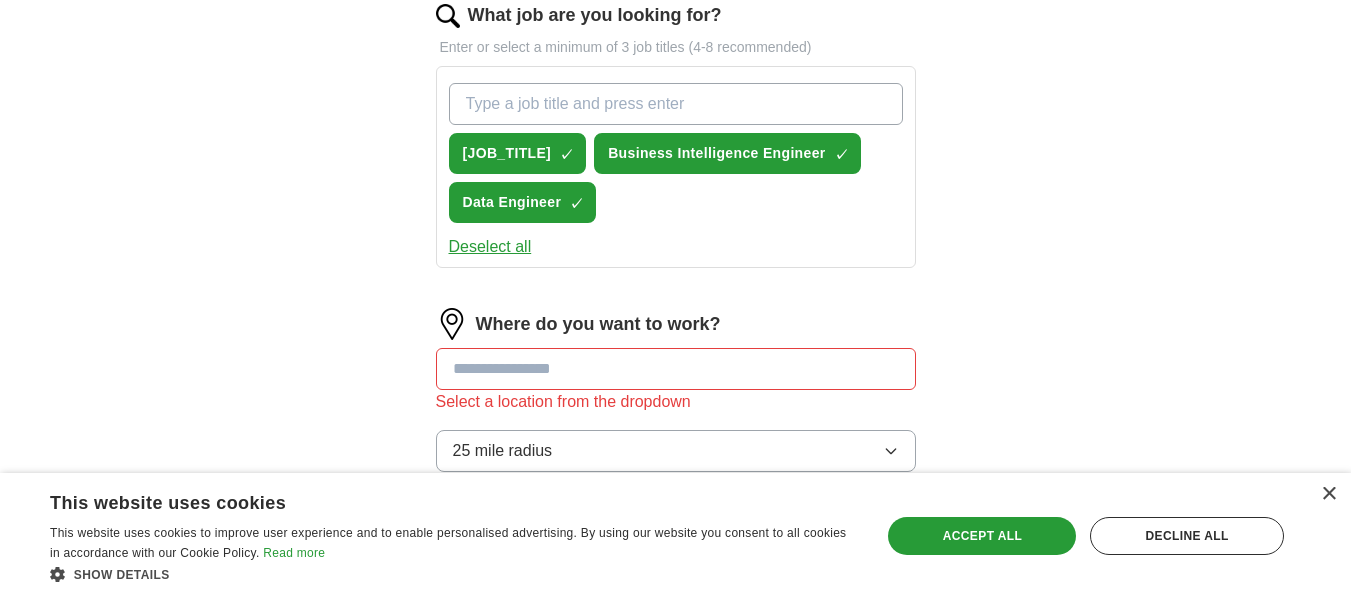 click on "Save & Close
Accept all
Decline all" at bounding box center [1086, 536] 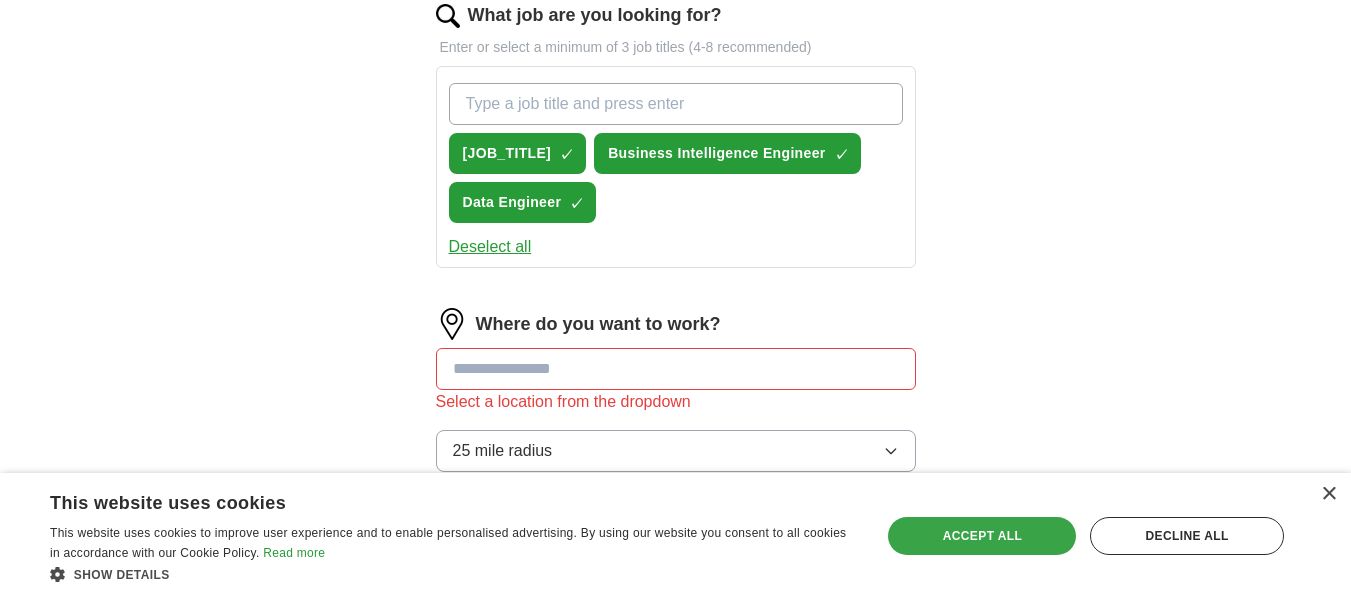 click on "Accept all" at bounding box center (982, 536) 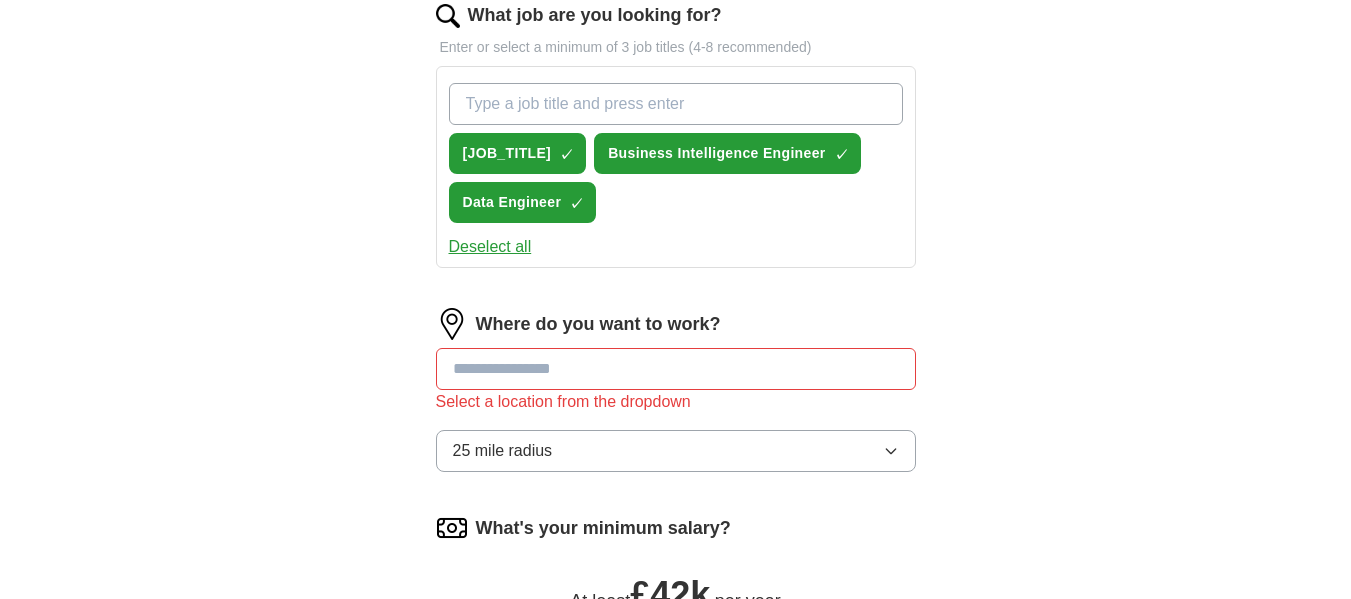 click at bounding box center (676, 369) 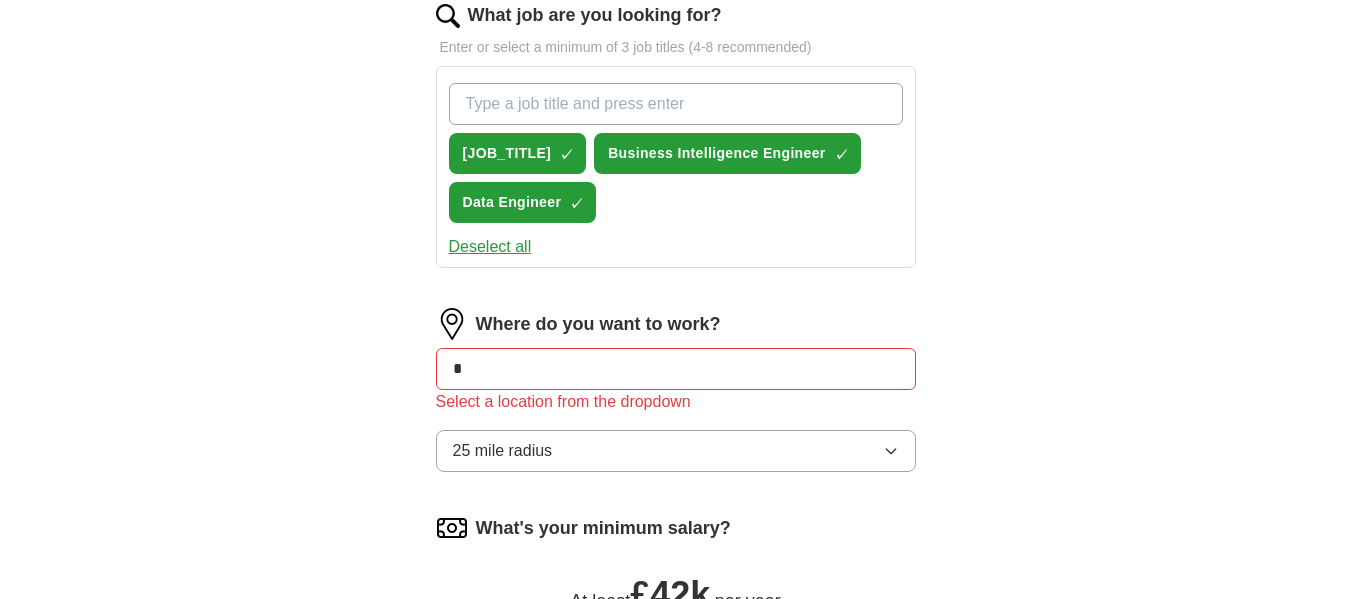 type on "*" 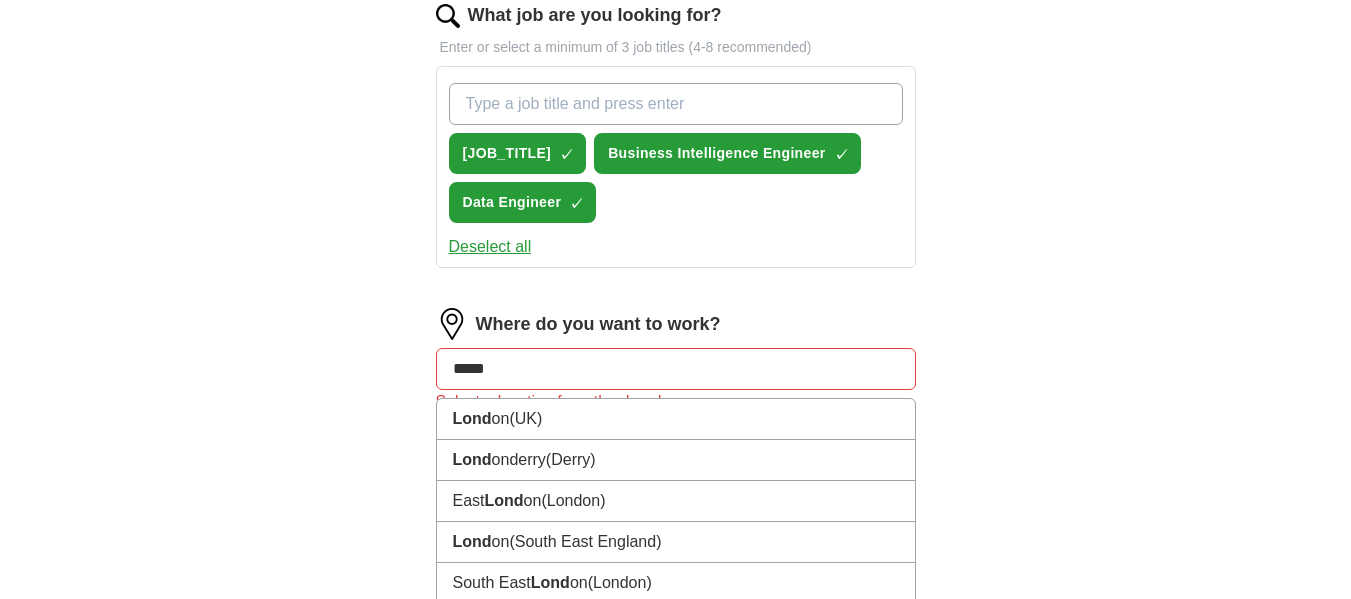 type on "******" 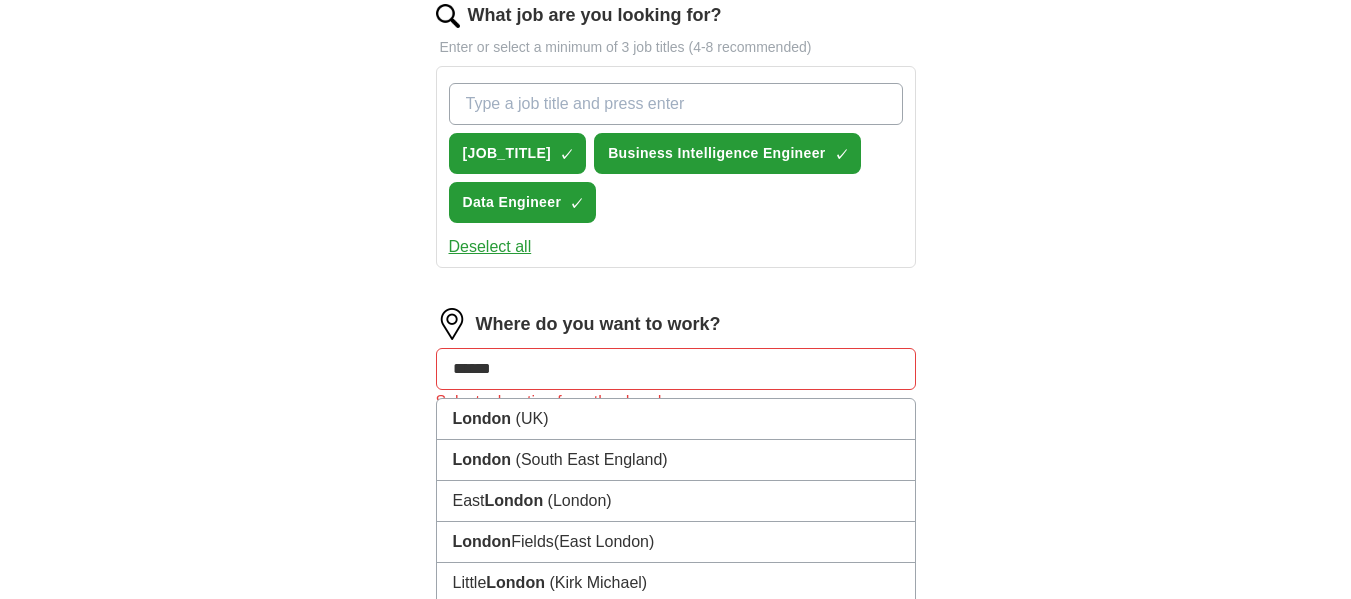 click on "[CITY]   ([COUNTRY])" at bounding box center (676, 419) 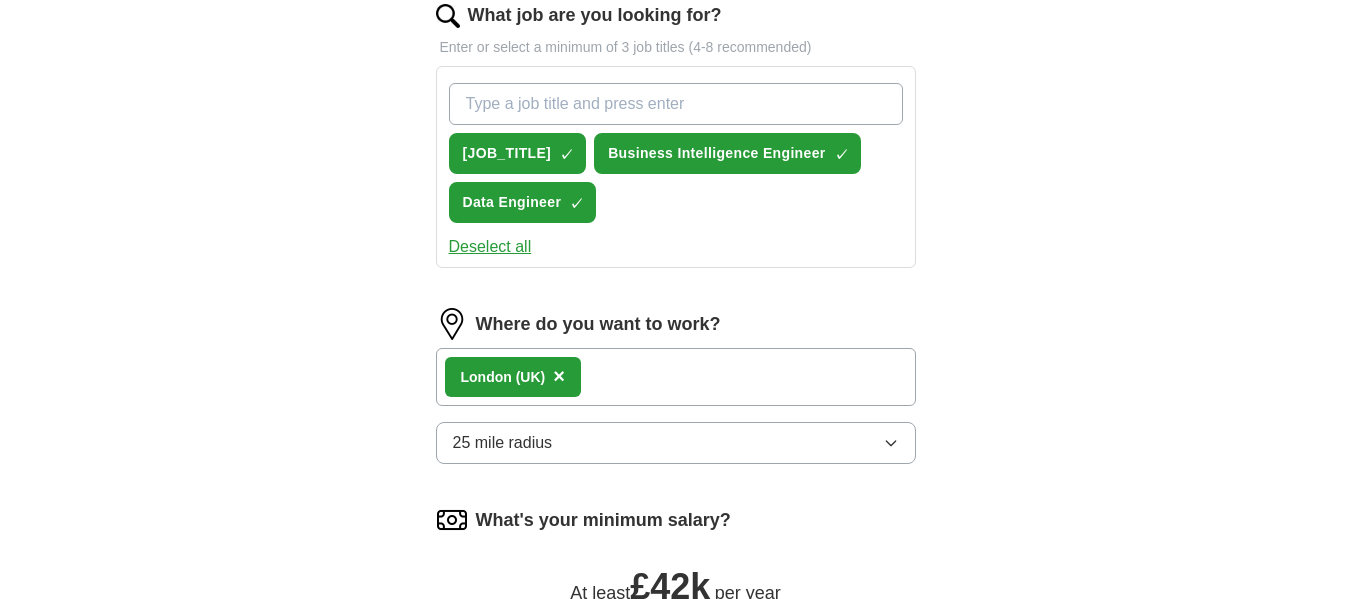 click on "ApplyIQ Let  ApplyIQ  do the hard work of searching and applying for jobs. Just tell us what you're looking for, and we'll do the rest. Upload a  CV Drag and drop your CV or Choose file By uploading your  CV  you agree to our   T&Cs   and   Privacy Notice . First Name ****** Last Name * What job are you looking for? Enter or select a minimum of 3 job titles (4-8 recommended) [JOB_TITLE] ✓ × [JOB_TITLE] ✓ × [JOB_TITLE] ✓ × Deselect all Where do you want to work? [CITY]   ([COUNTRY]) × 25 mile radius What's your minimum salary? At least  £ 42k   per year £ 20 k £ 100 k+ Start applying for jobs By registering, you consent to us applying to suitable jobs for you" at bounding box center (676, 63) 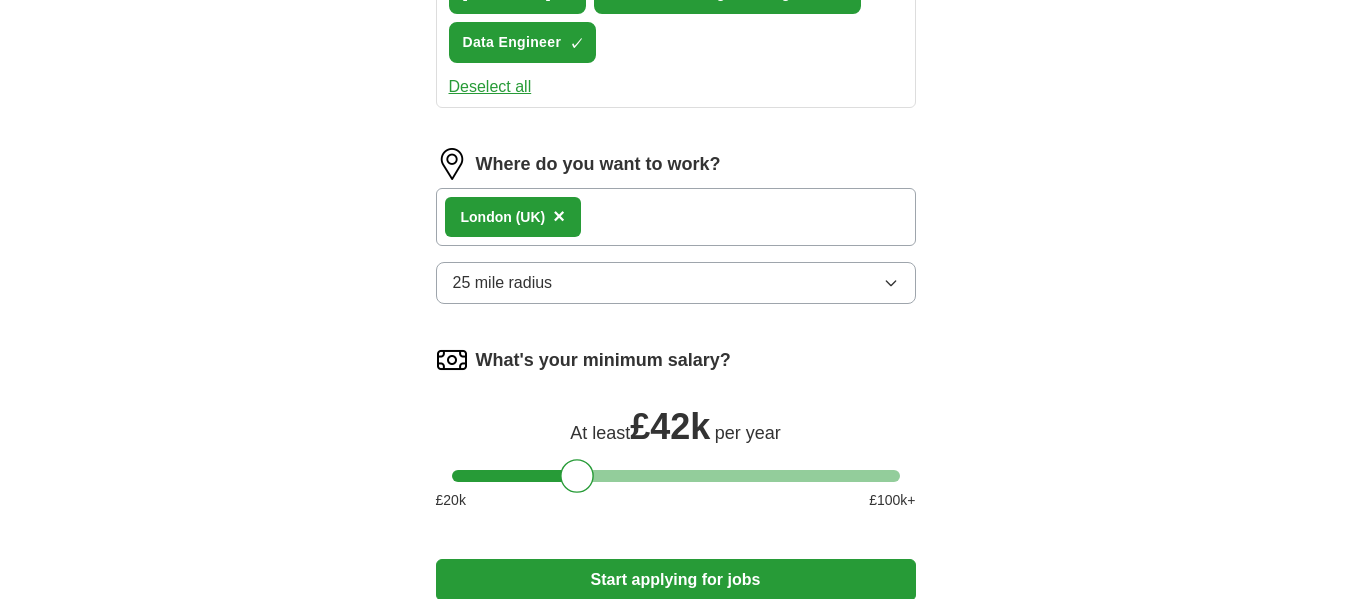 scroll, scrollTop: 1167, scrollLeft: 0, axis: vertical 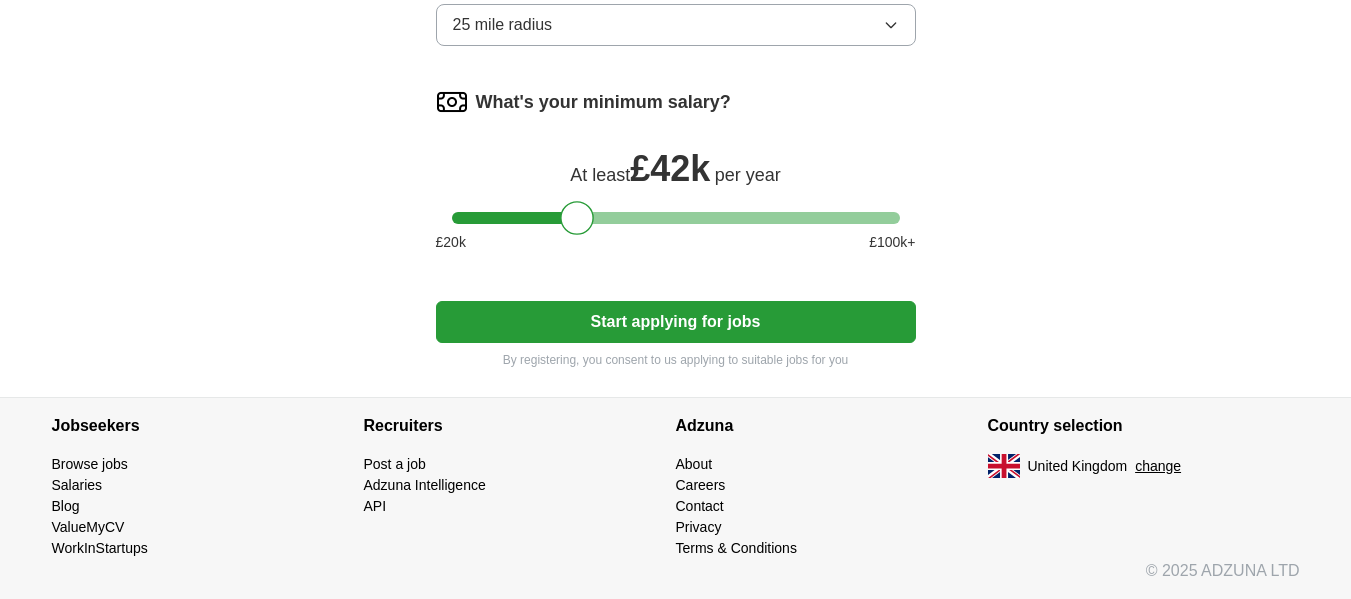 click on "Country selection" at bounding box center (1144, 426) 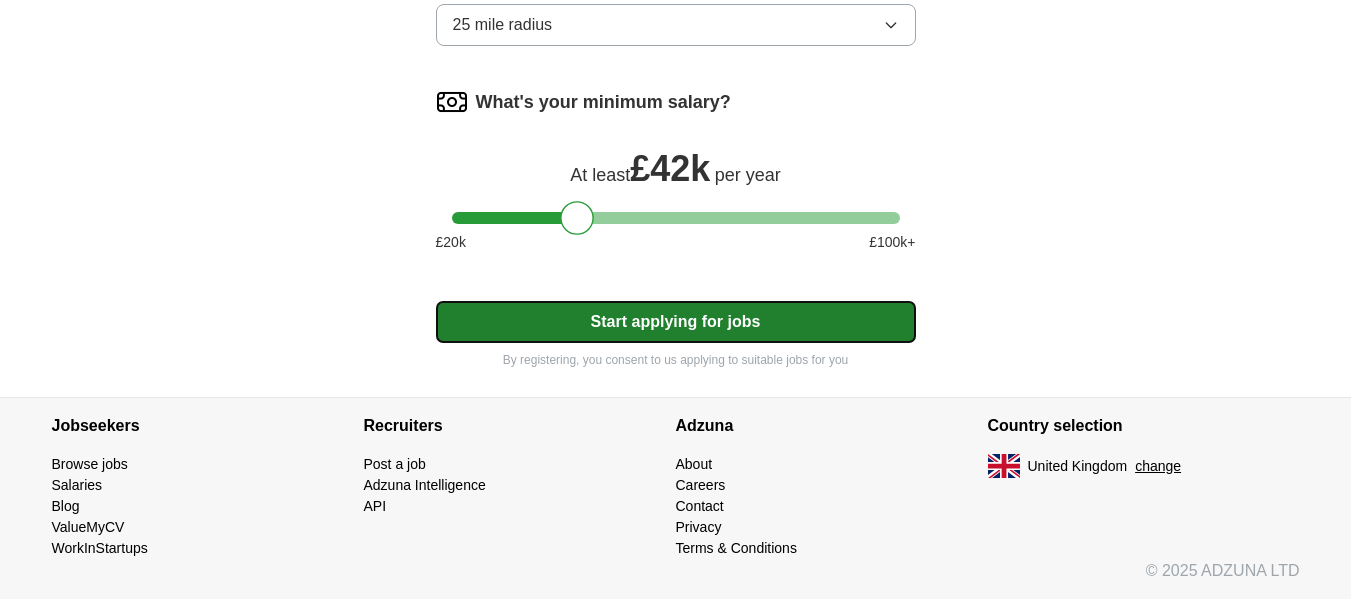 click on "Start applying for jobs" at bounding box center [676, 322] 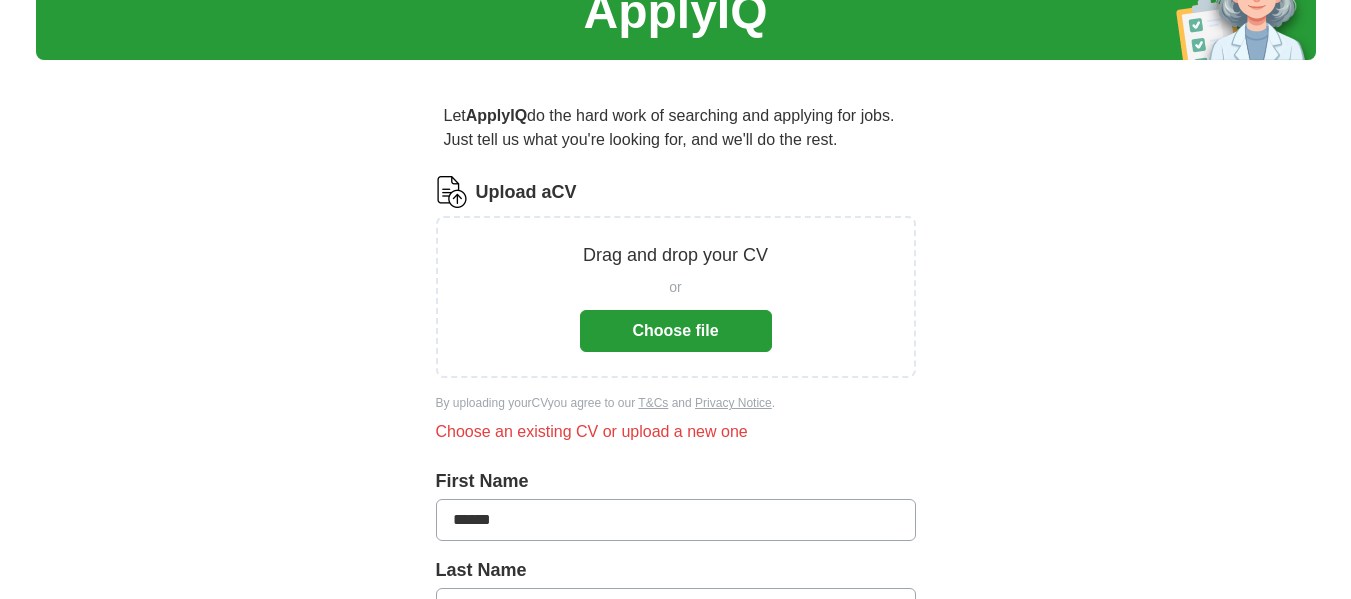 scroll, scrollTop: 63, scrollLeft: 0, axis: vertical 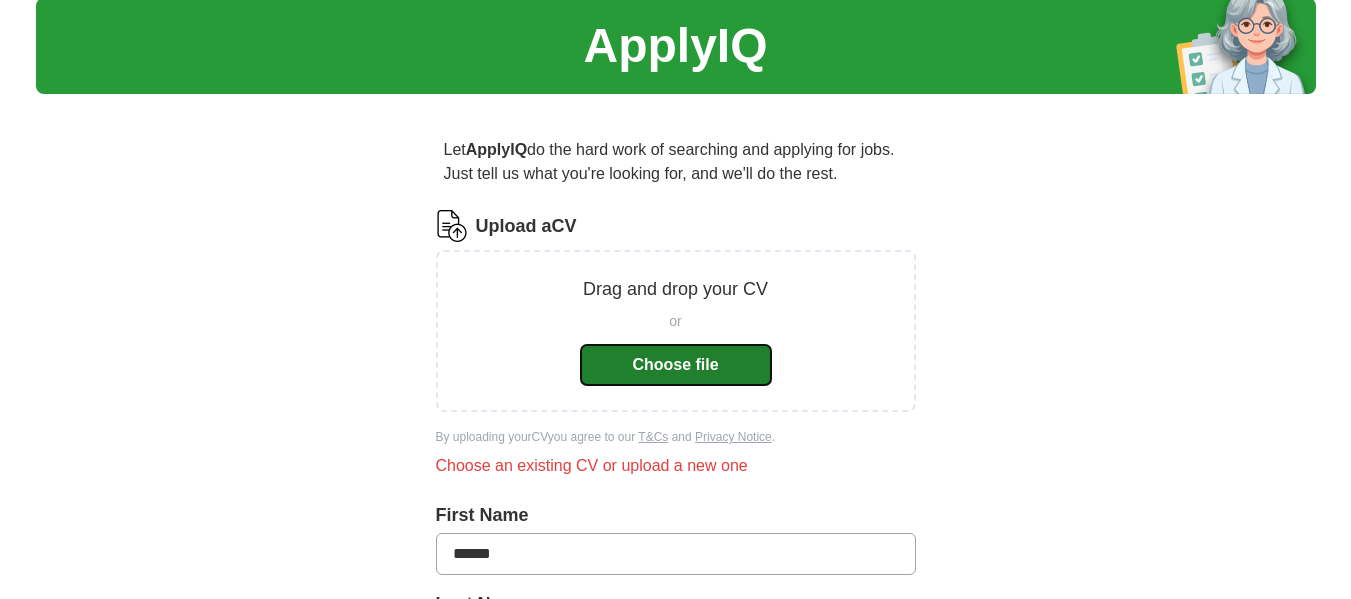 click on "Choose file" at bounding box center [676, 365] 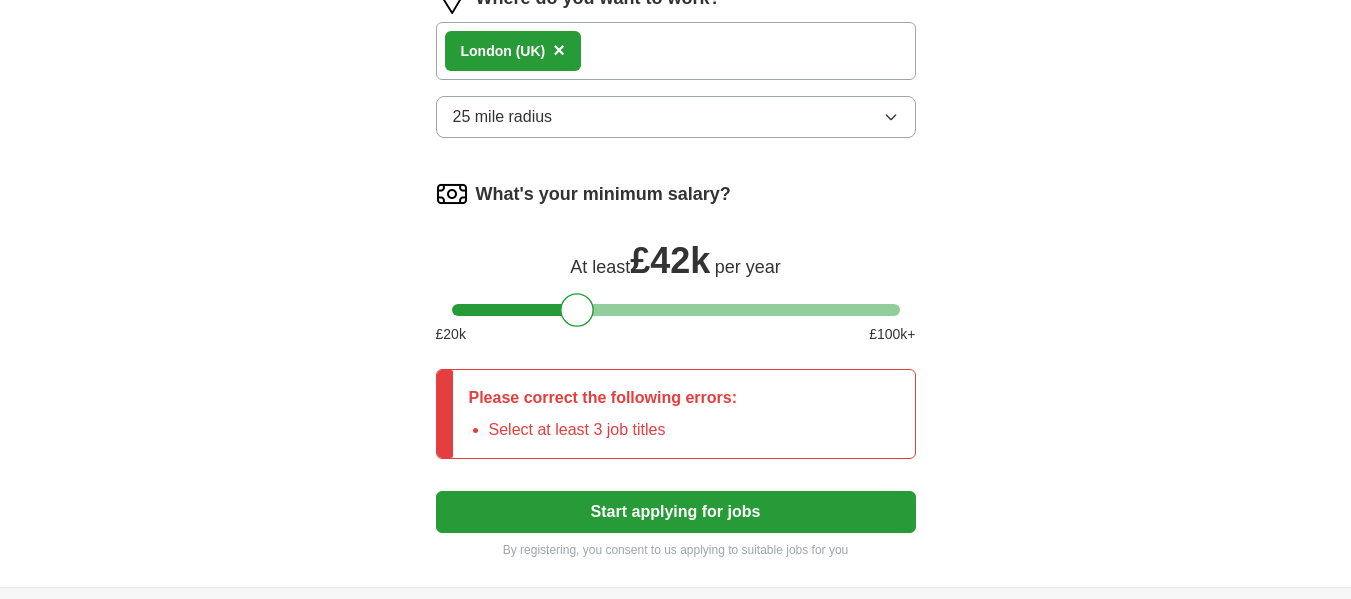 scroll, scrollTop: 1357, scrollLeft: 0, axis: vertical 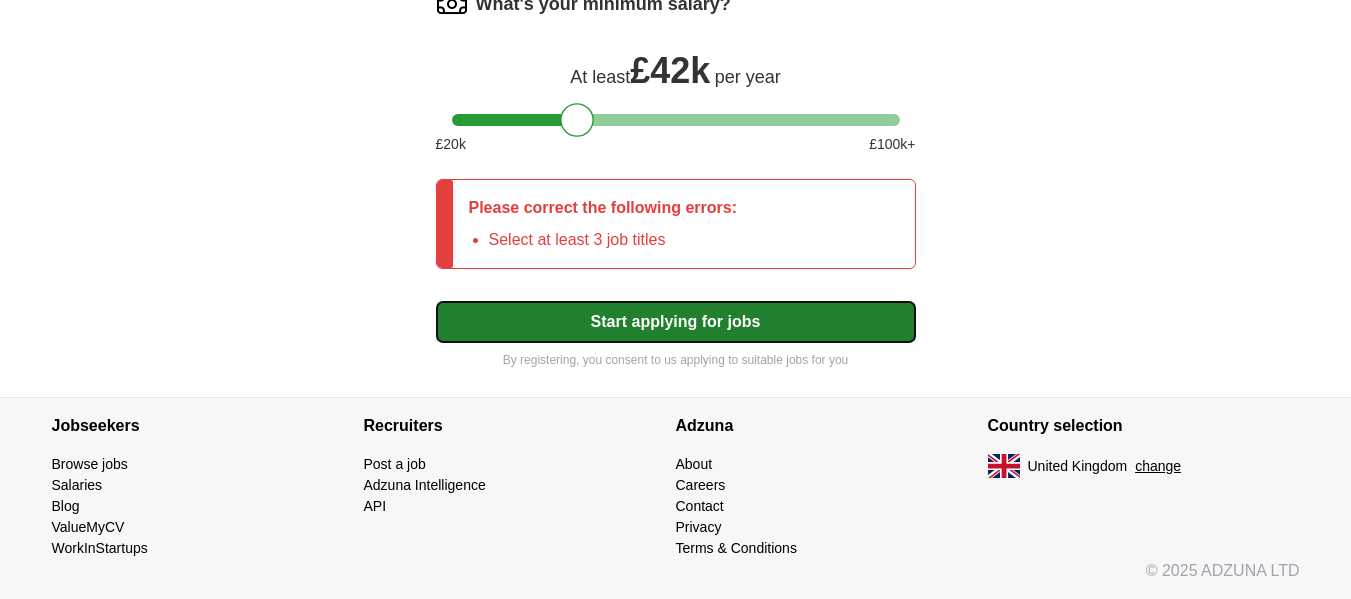 click on "Start applying for jobs" at bounding box center [676, 322] 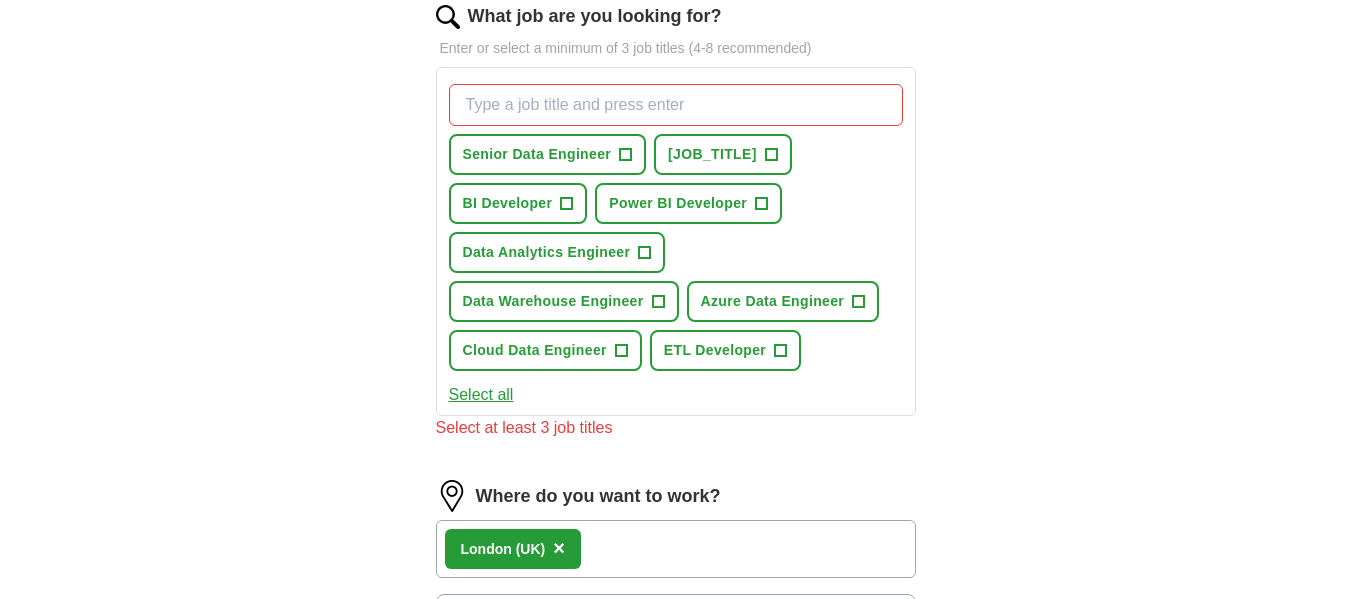 scroll, scrollTop: 668, scrollLeft: 0, axis: vertical 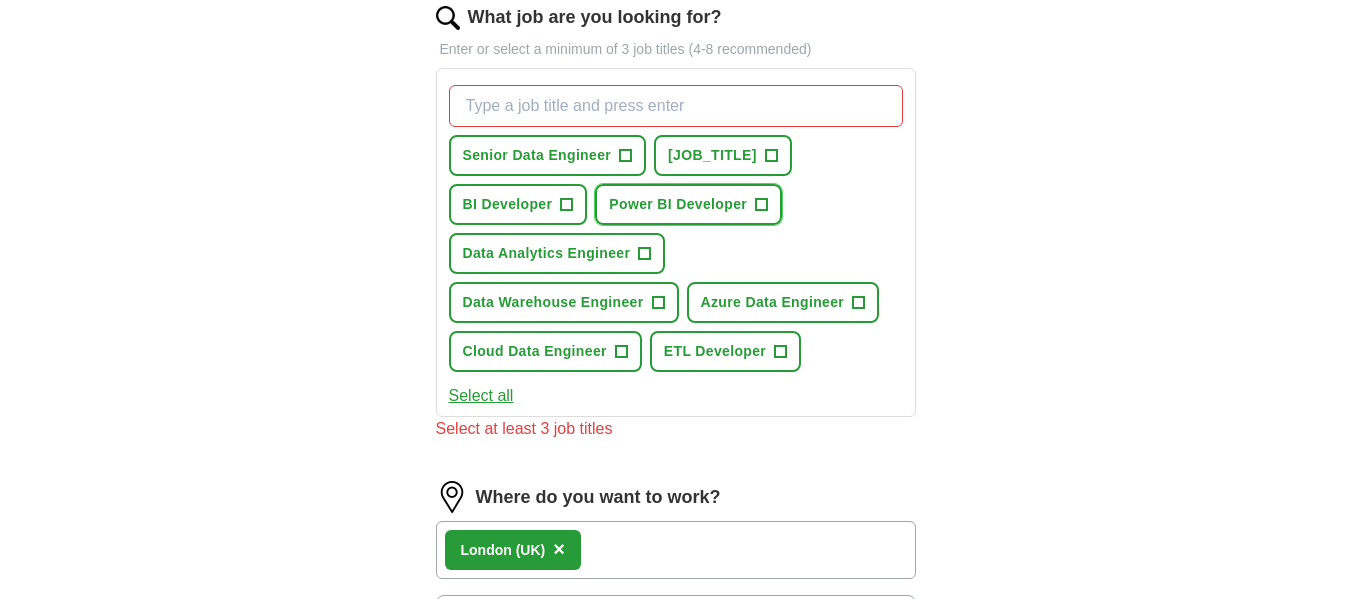 click on "[JOB_TITLE] +" at bounding box center [688, 204] 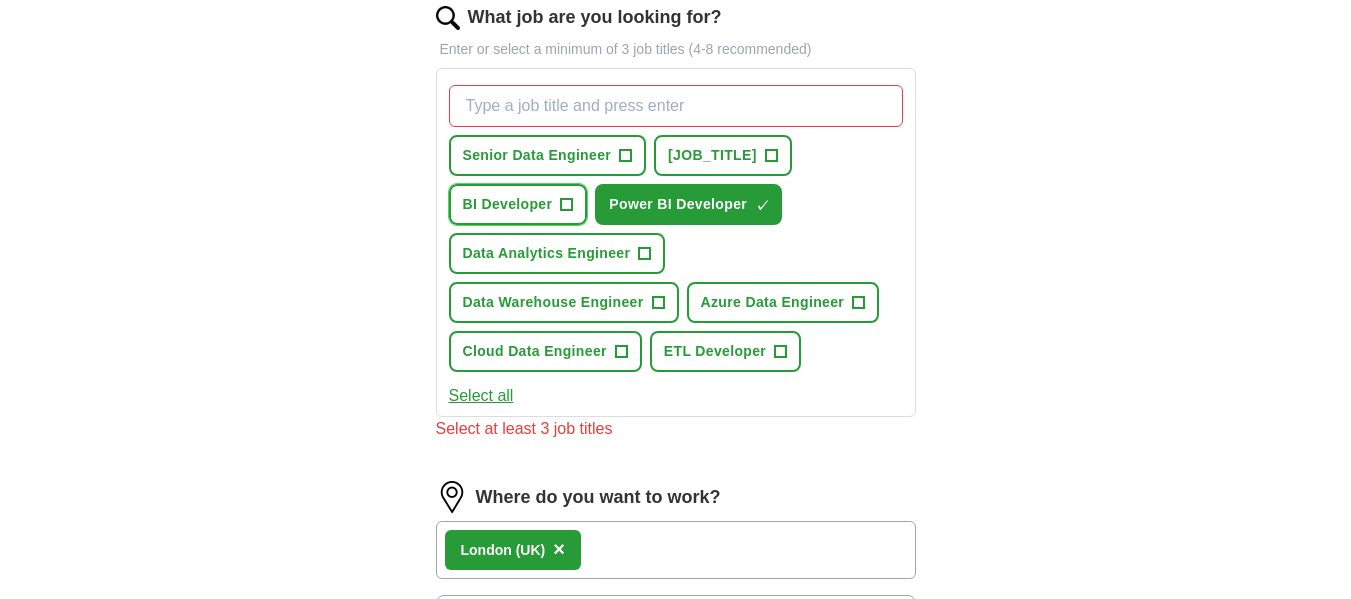 click on "+" at bounding box center (567, 205) 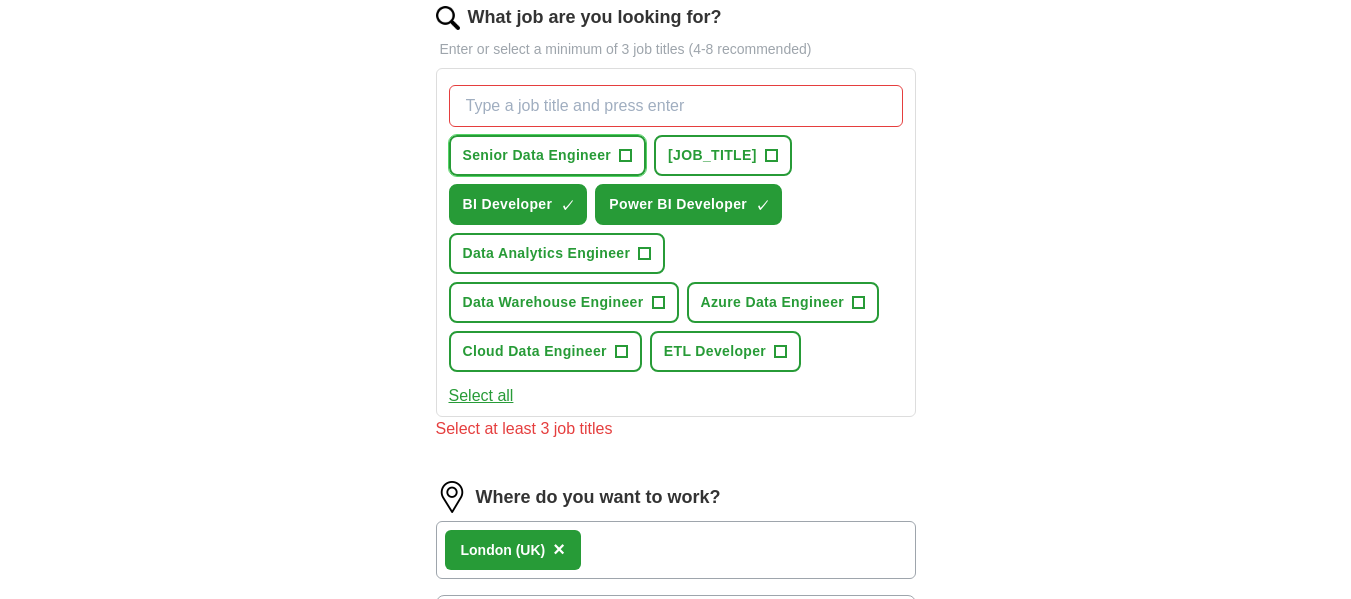 click on "Senior Data Engineer" at bounding box center (537, 155) 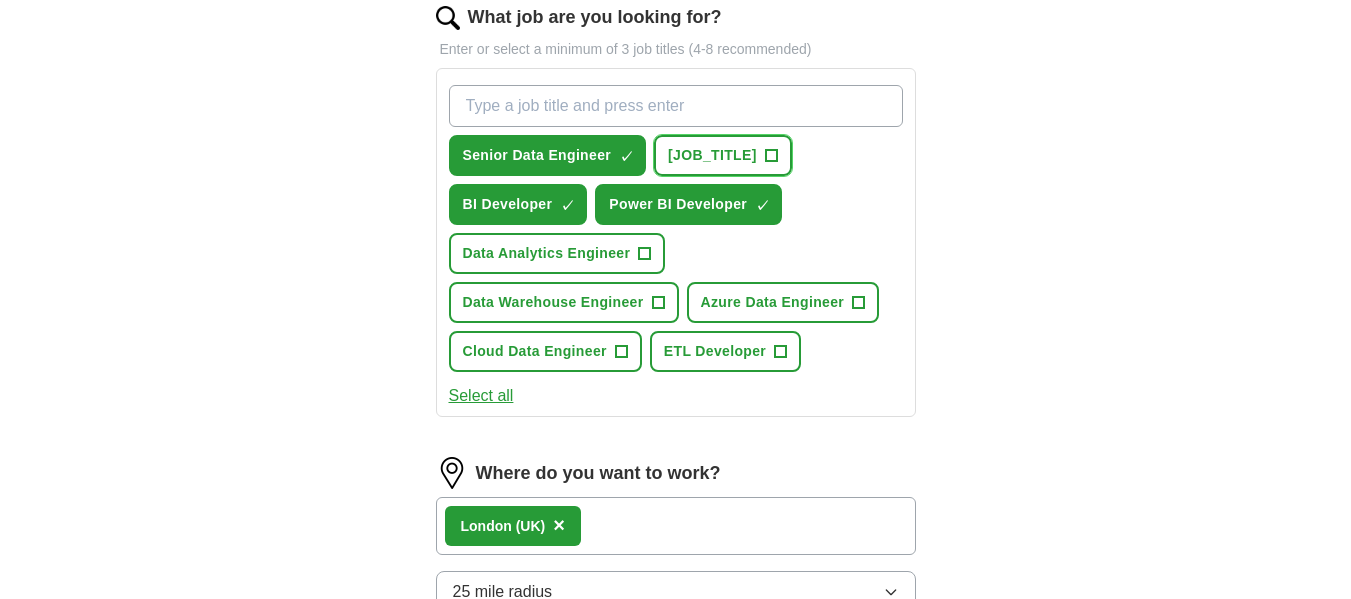 click on "[JOB_TITLE] +" at bounding box center (723, 155) 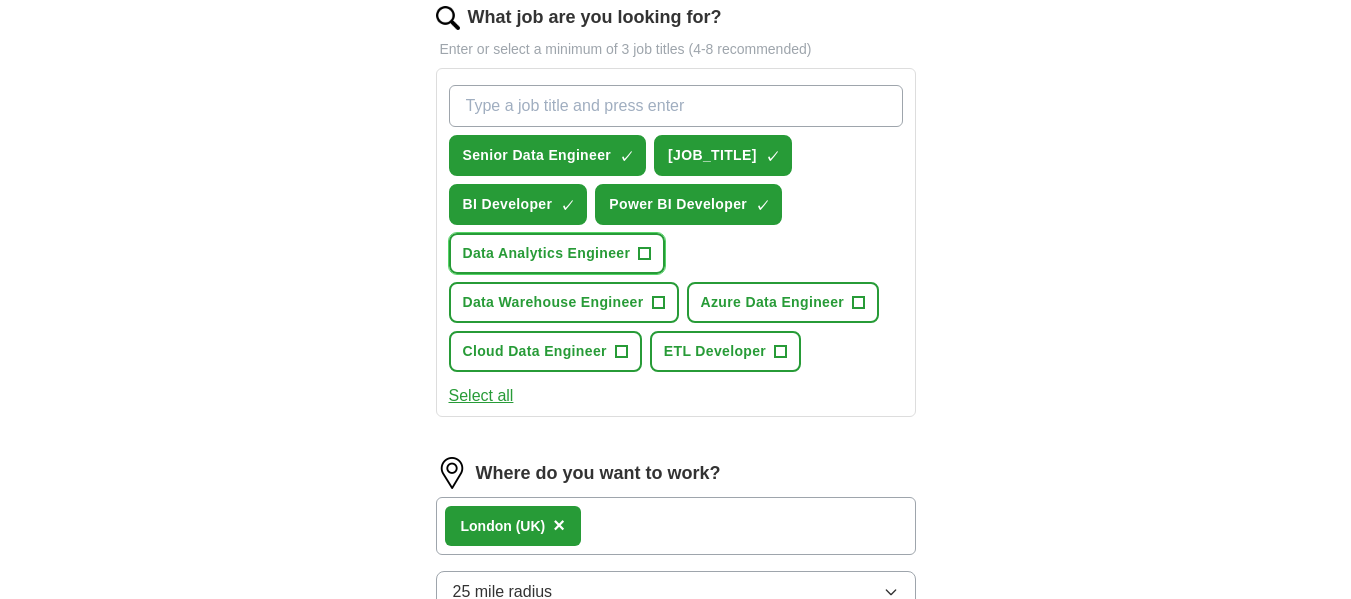 click on "+" at bounding box center [645, 254] 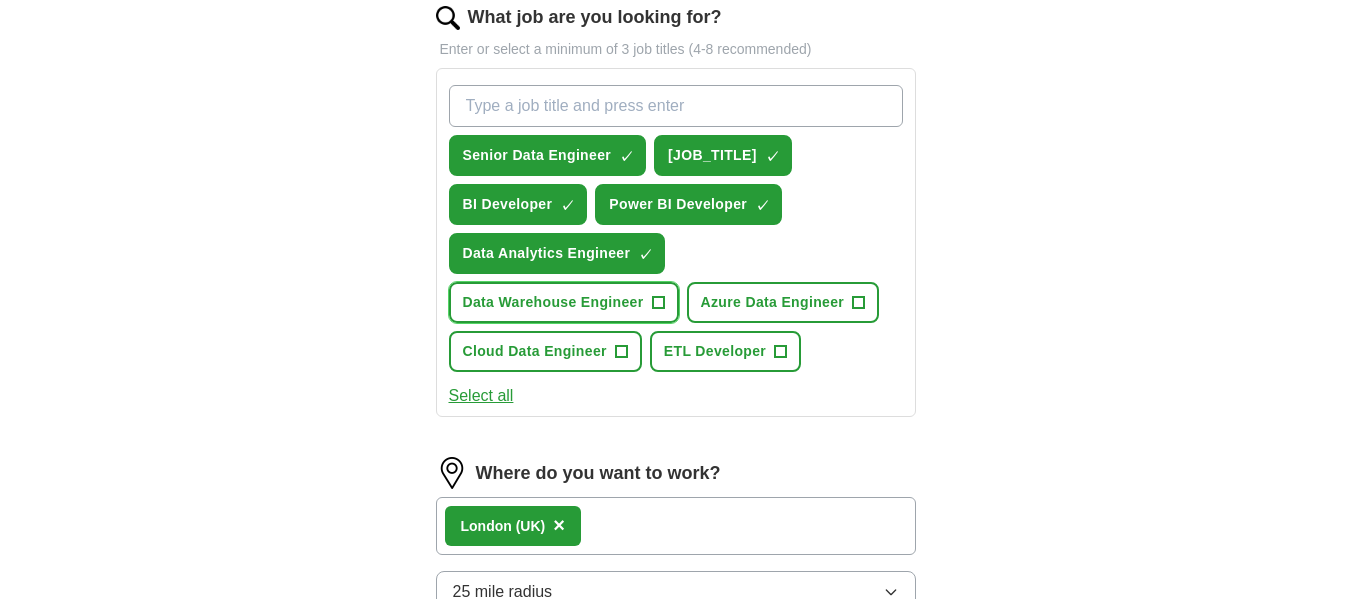 click on "Data Warehouse Engineer" at bounding box center (553, 302) 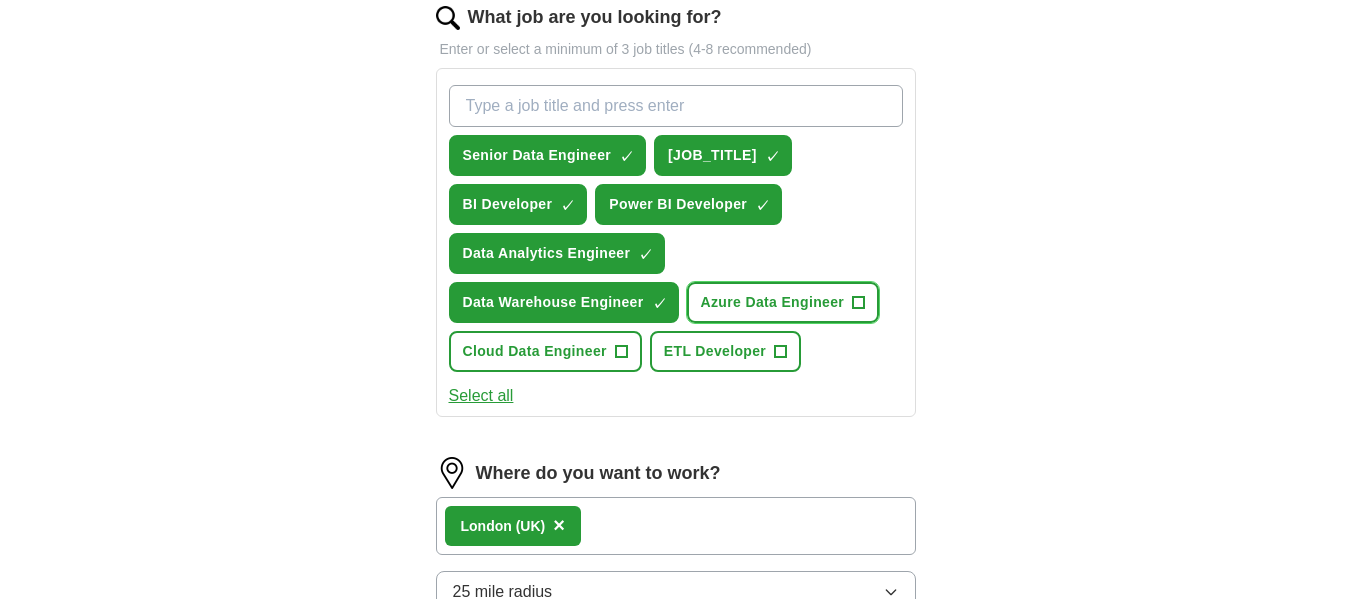 click on "Azure Data Engineer" at bounding box center (773, 302) 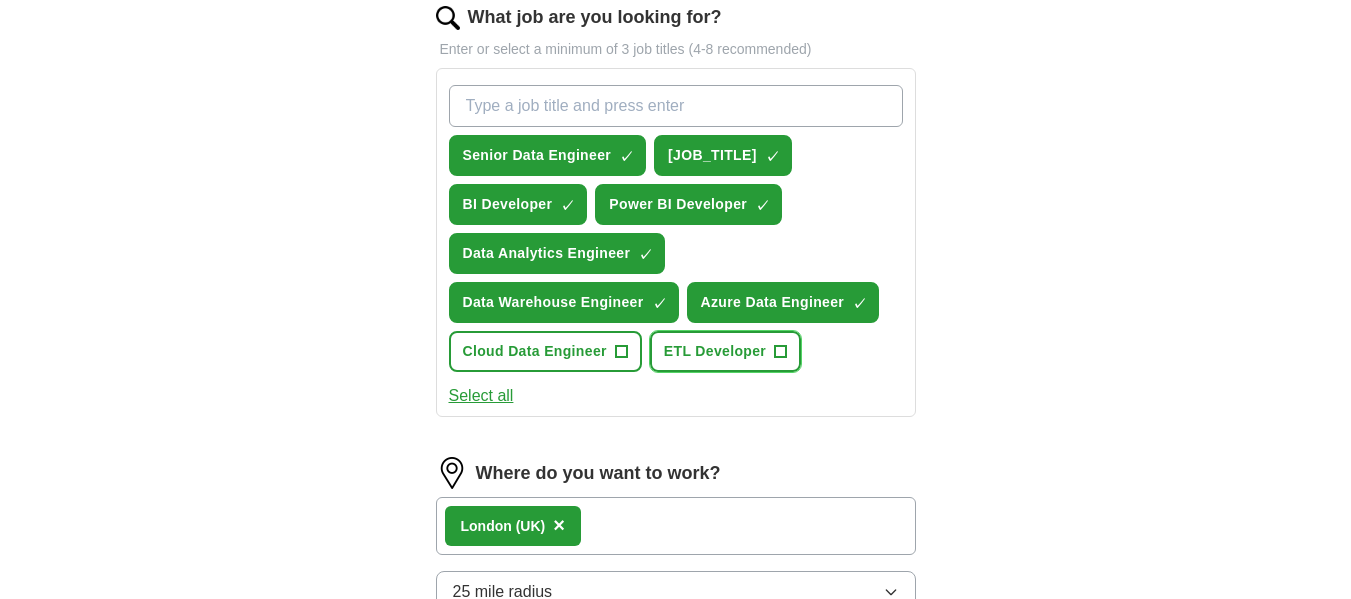 click on "ETL Developer +" at bounding box center (725, 351) 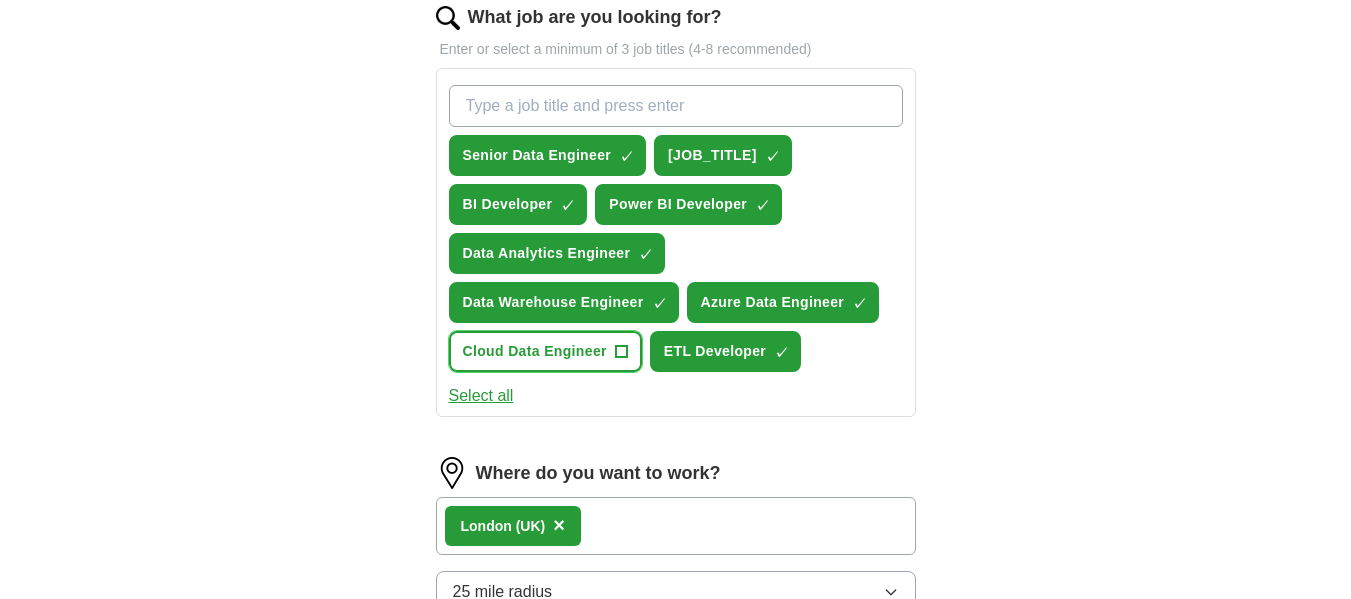 click on "Cloud Data Engineer +" at bounding box center [545, 351] 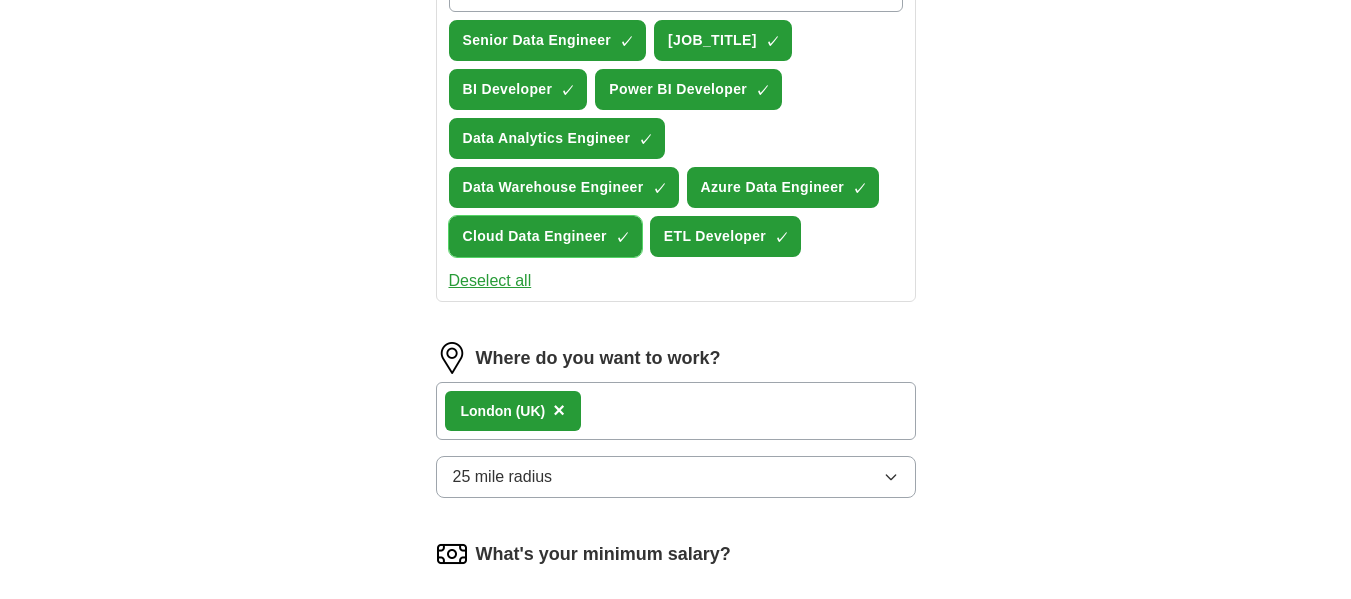 scroll, scrollTop: 1235, scrollLeft: 0, axis: vertical 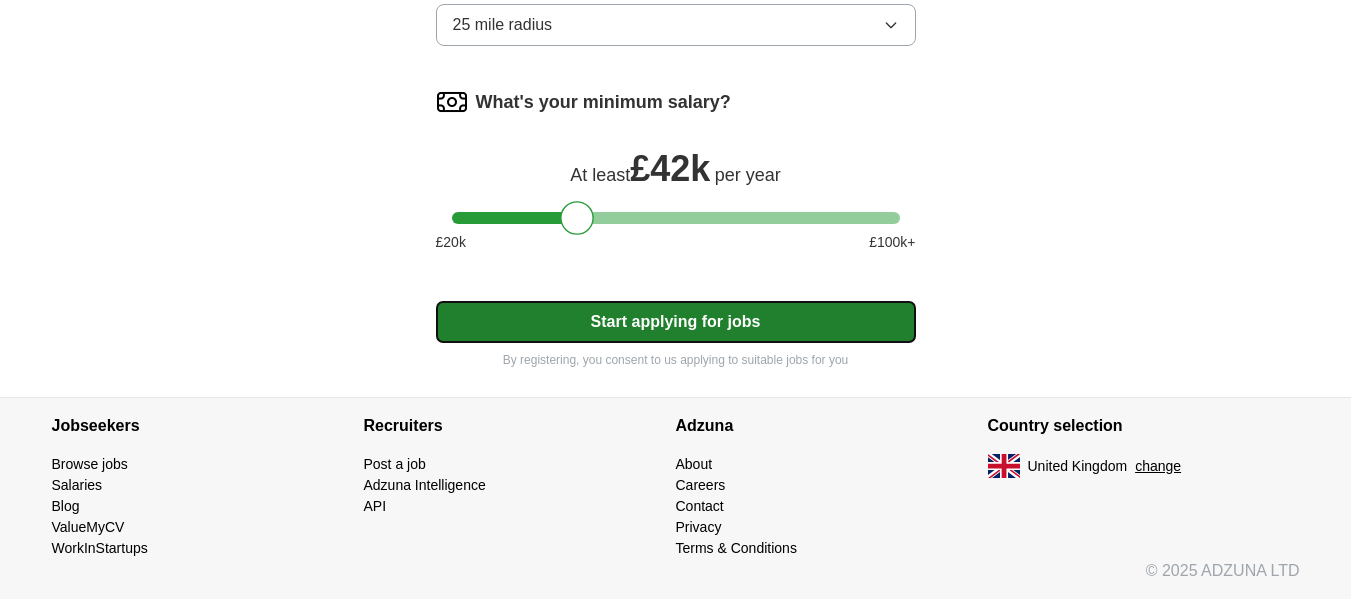 click on "Start applying for jobs" at bounding box center [676, 322] 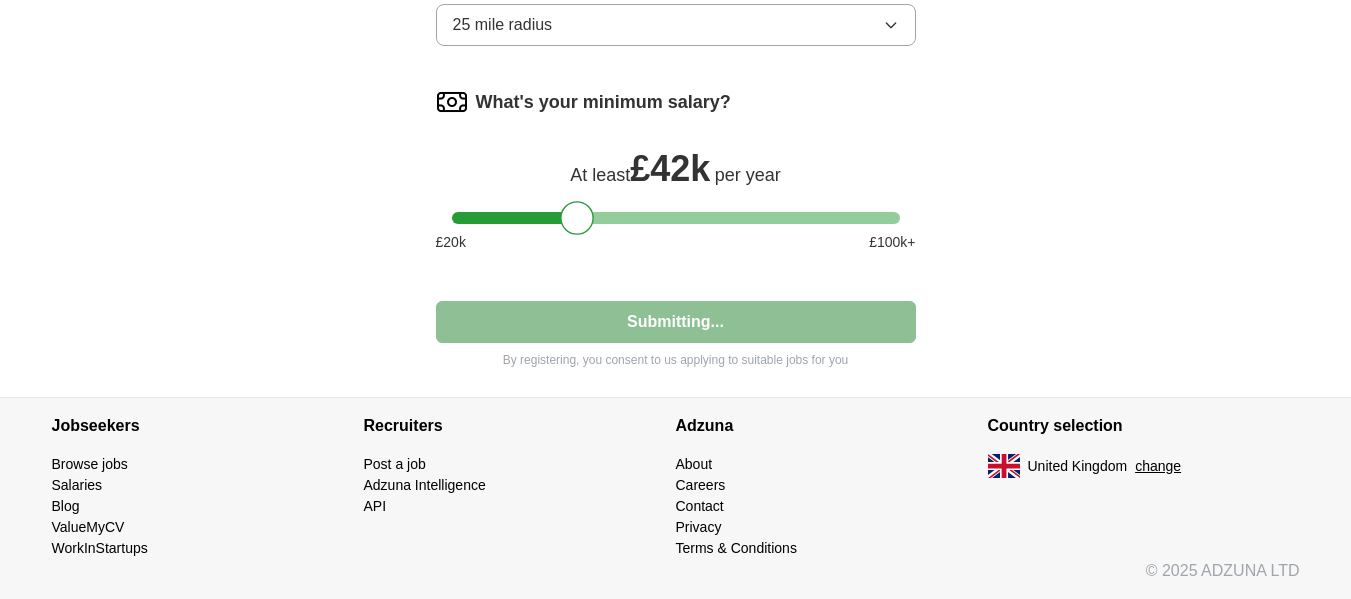 select on "**" 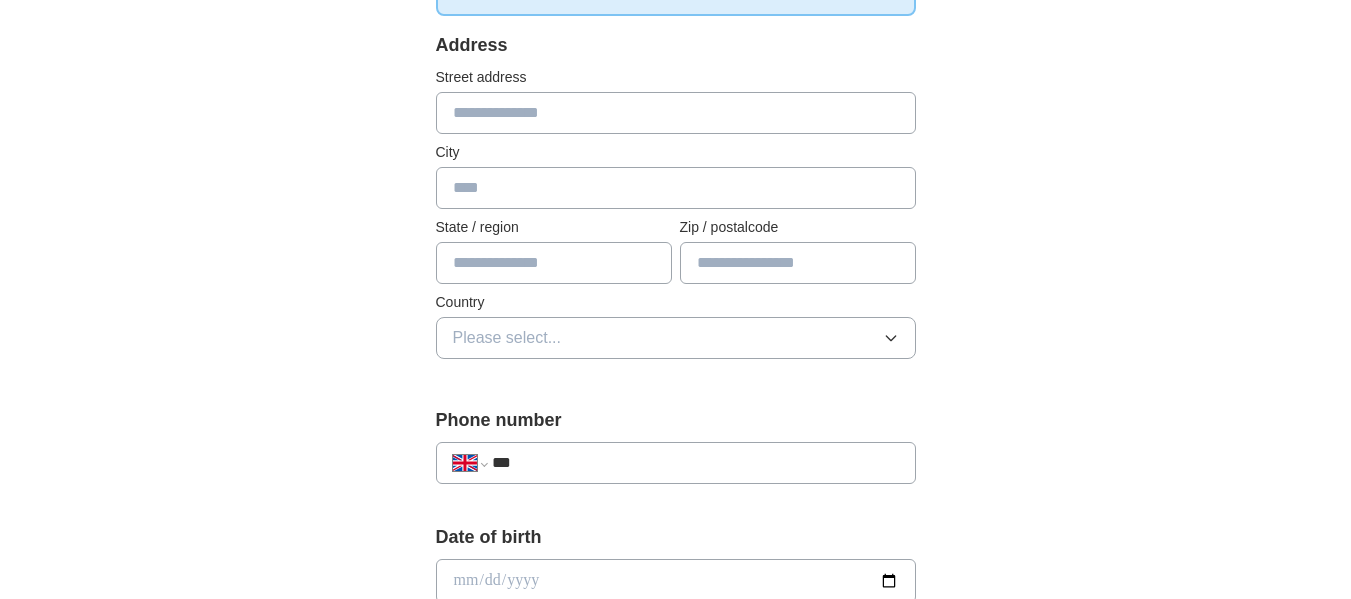 scroll, scrollTop: 408, scrollLeft: 0, axis: vertical 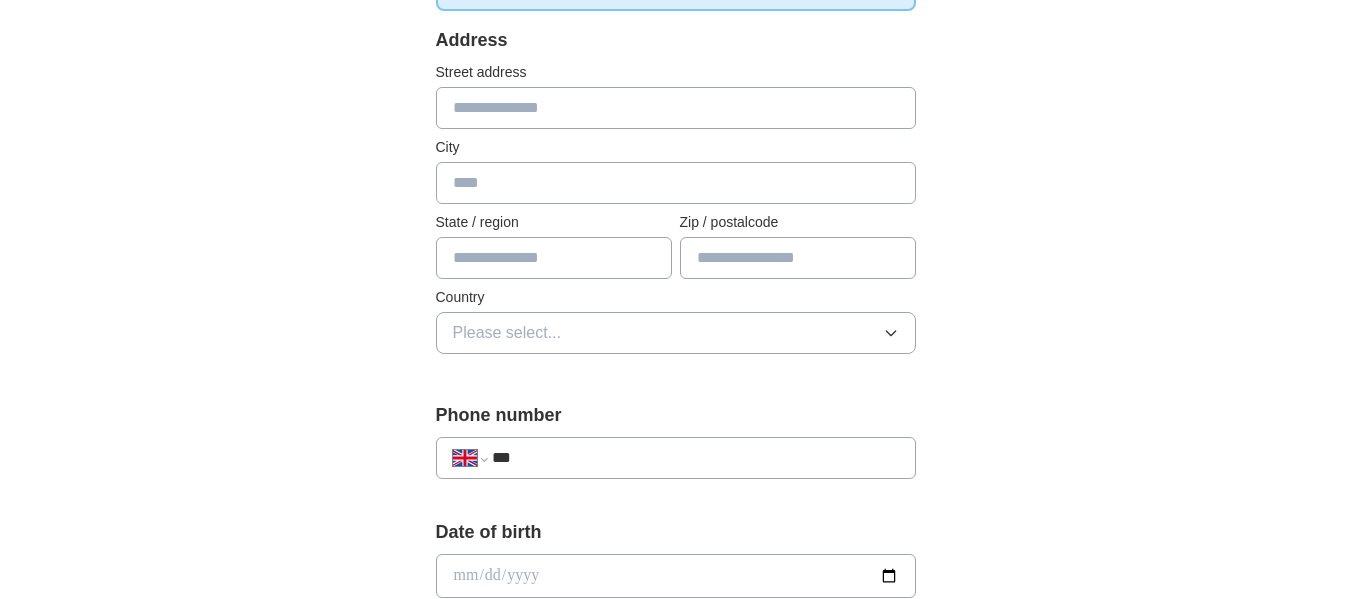 click at bounding box center (676, 108) 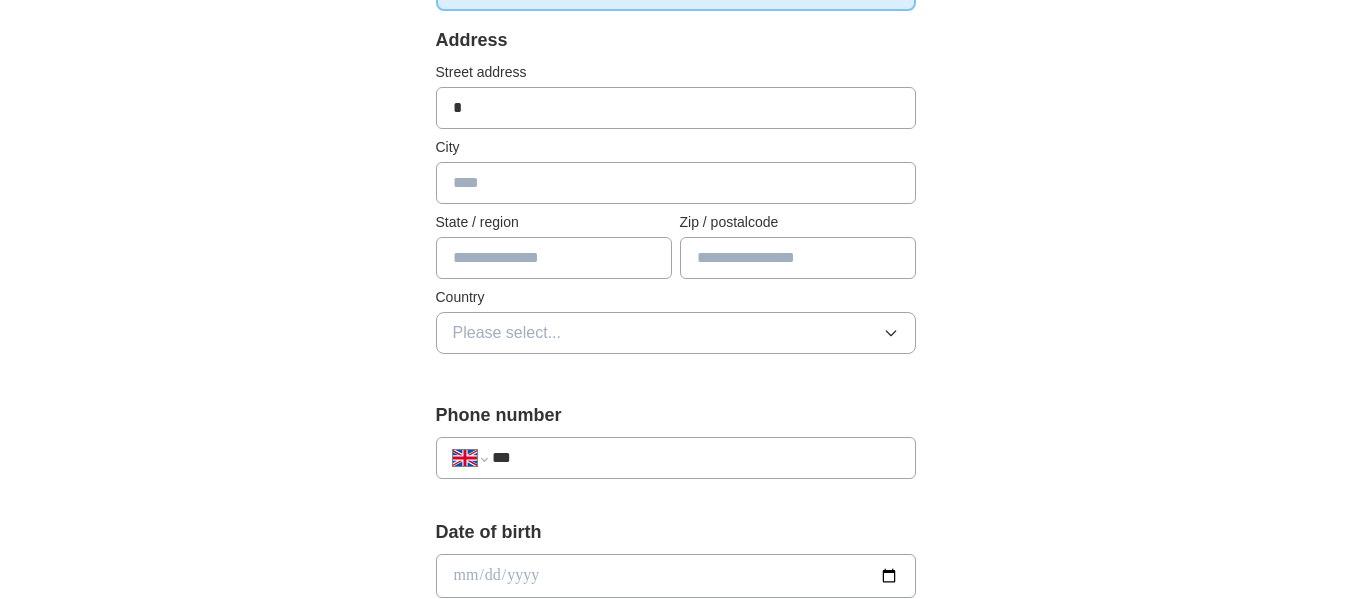 type on "**********" 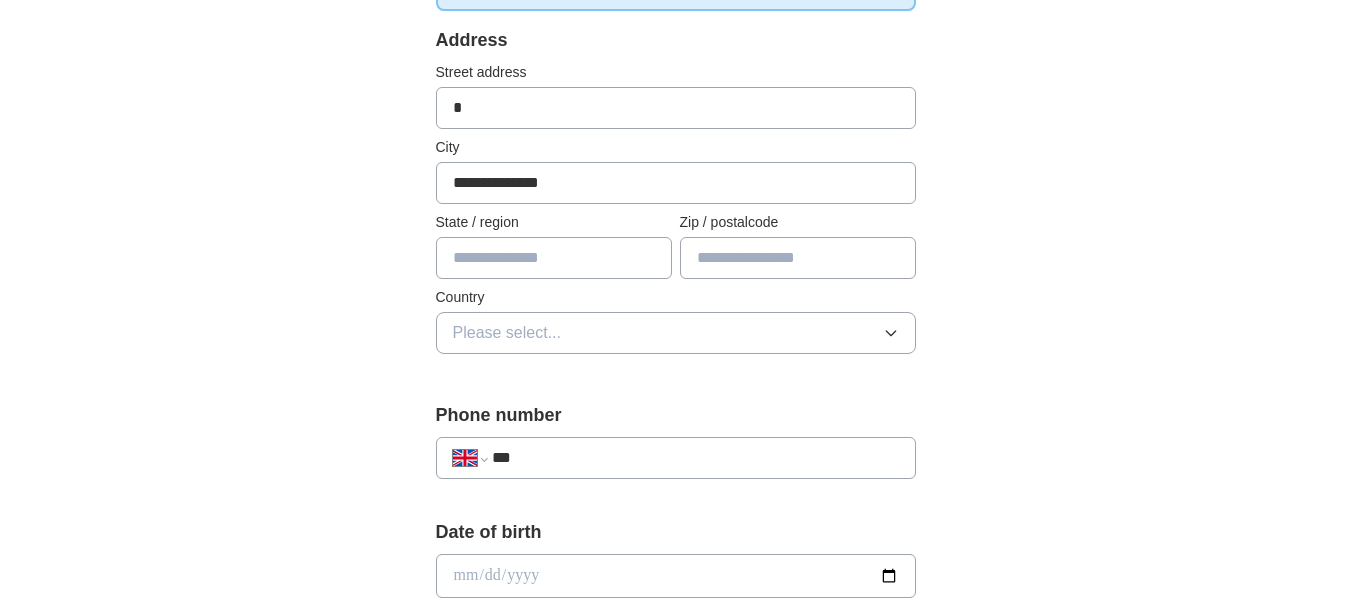 type on "*******" 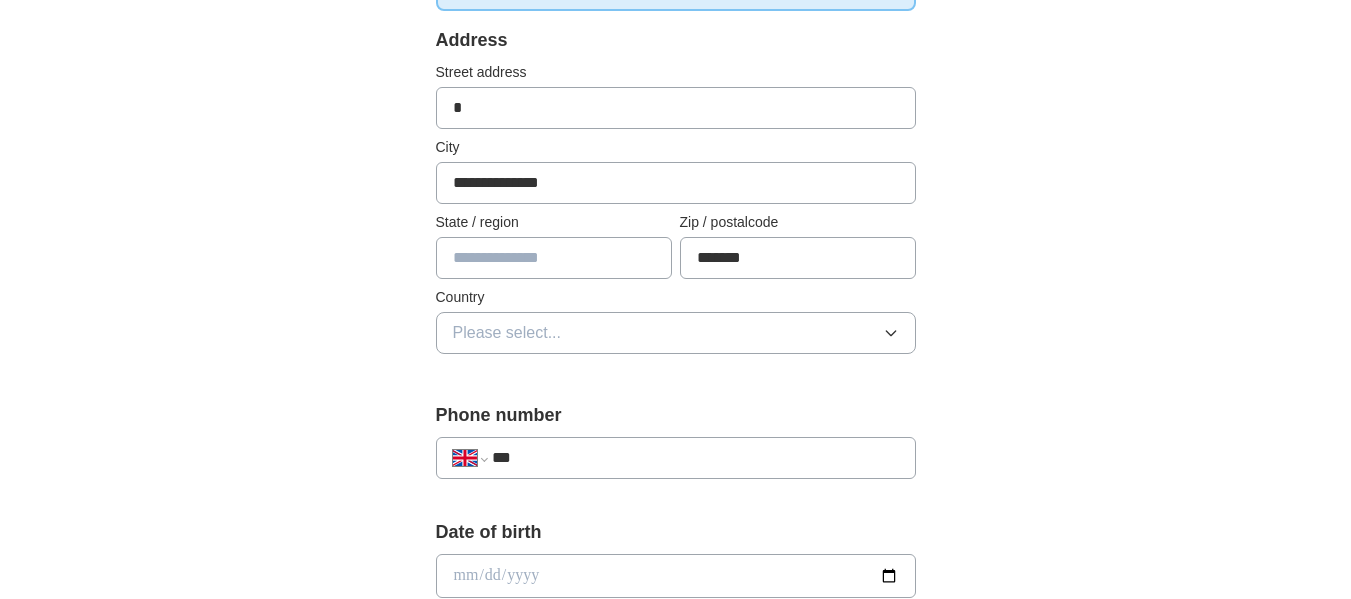 click at bounding box center (554, 258) 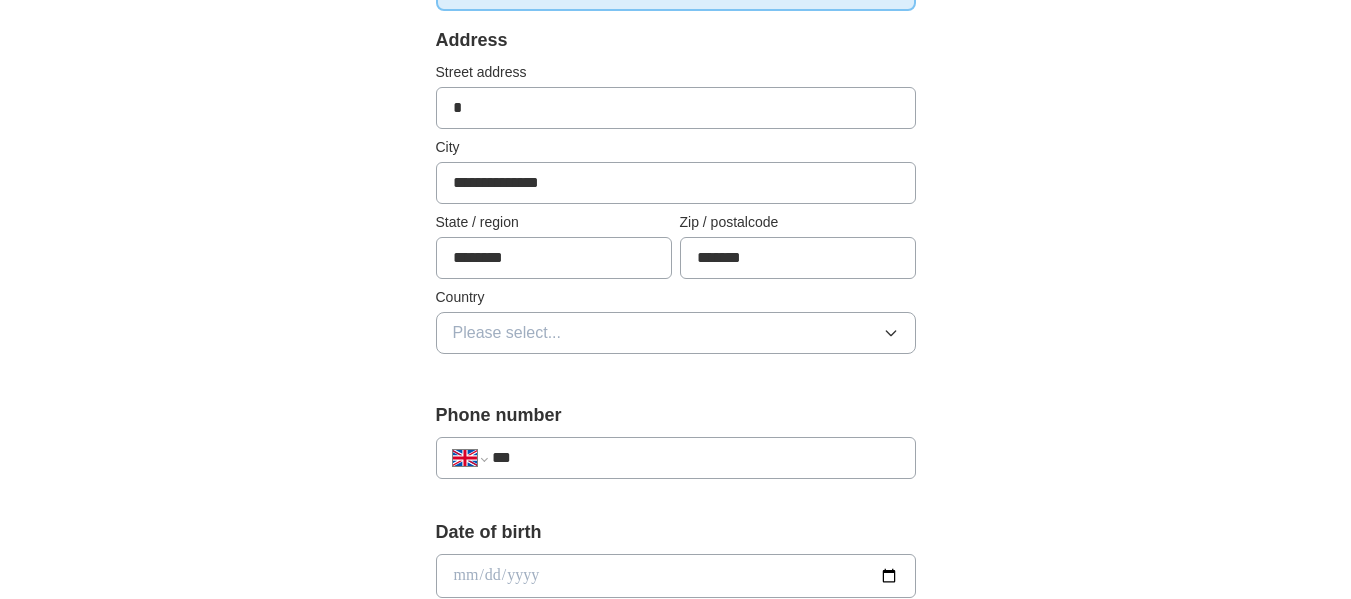 type on "********" 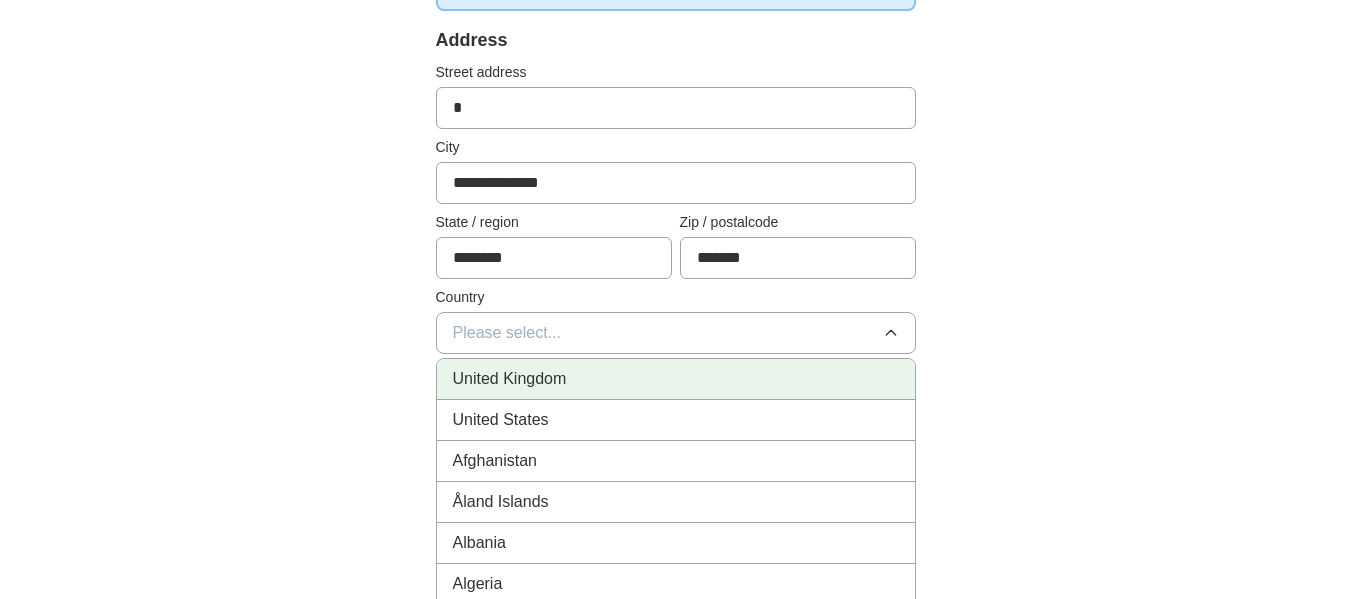 click on "United Kingdom" at bounding box center (676, 379) 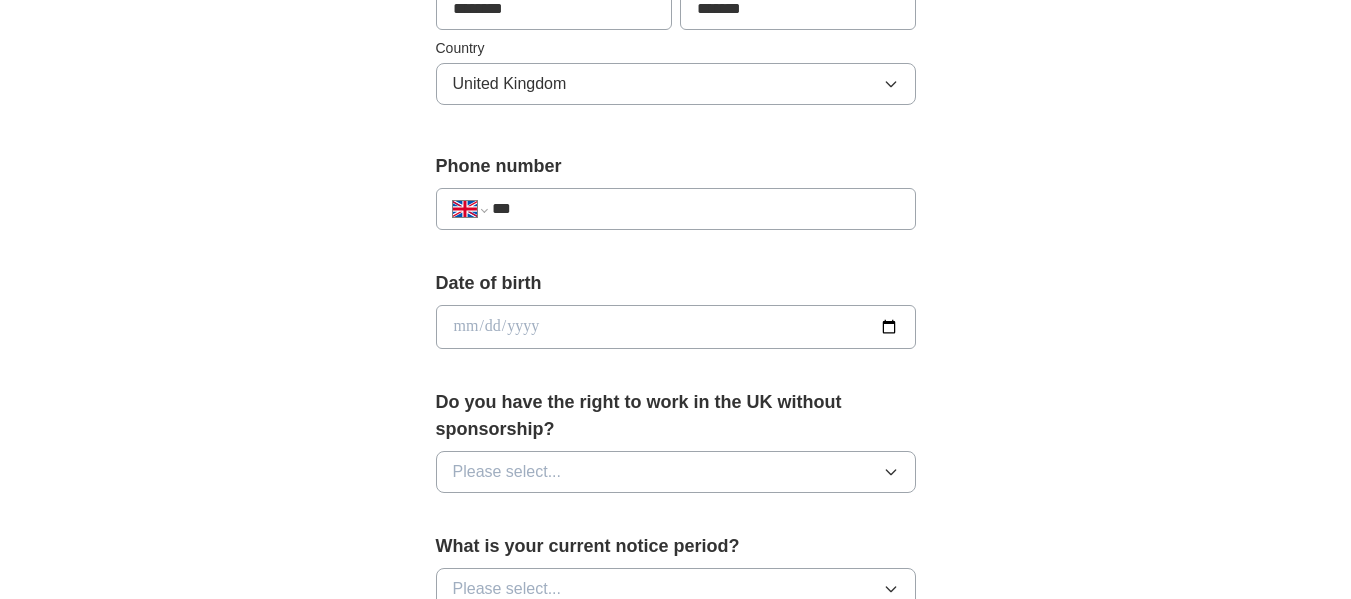 scroll, scrollTop: 681, scrollLeft: 0, axis: vertical 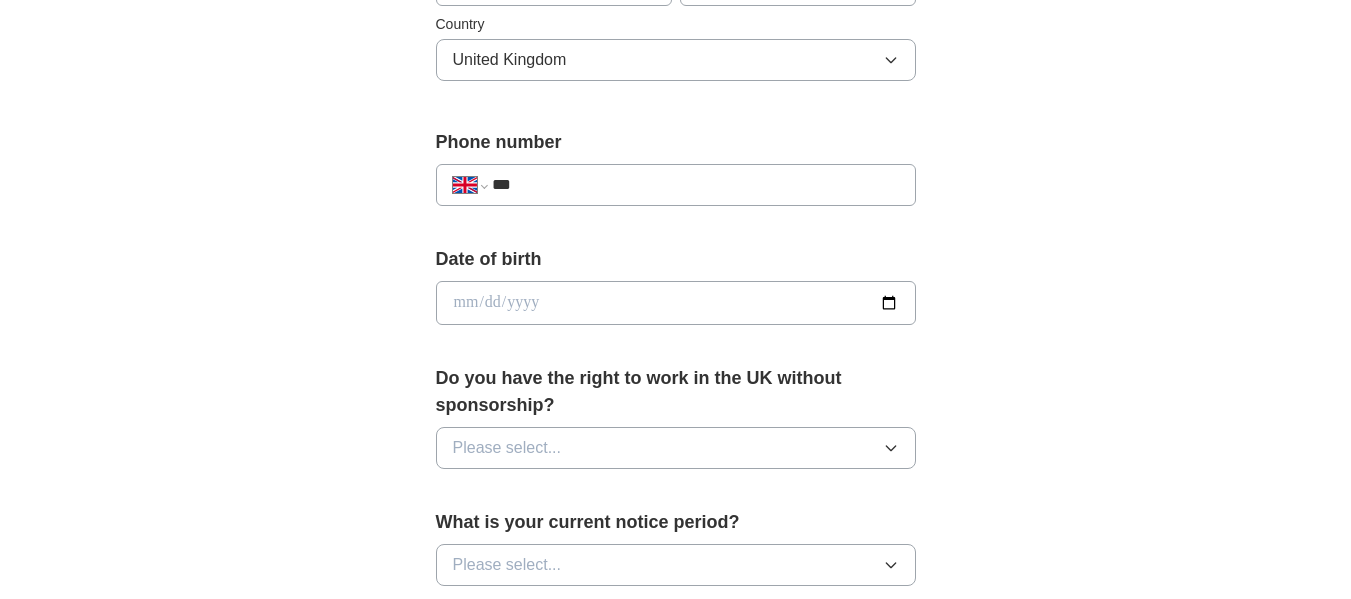 click on "***" at bounding box center [695, 185] 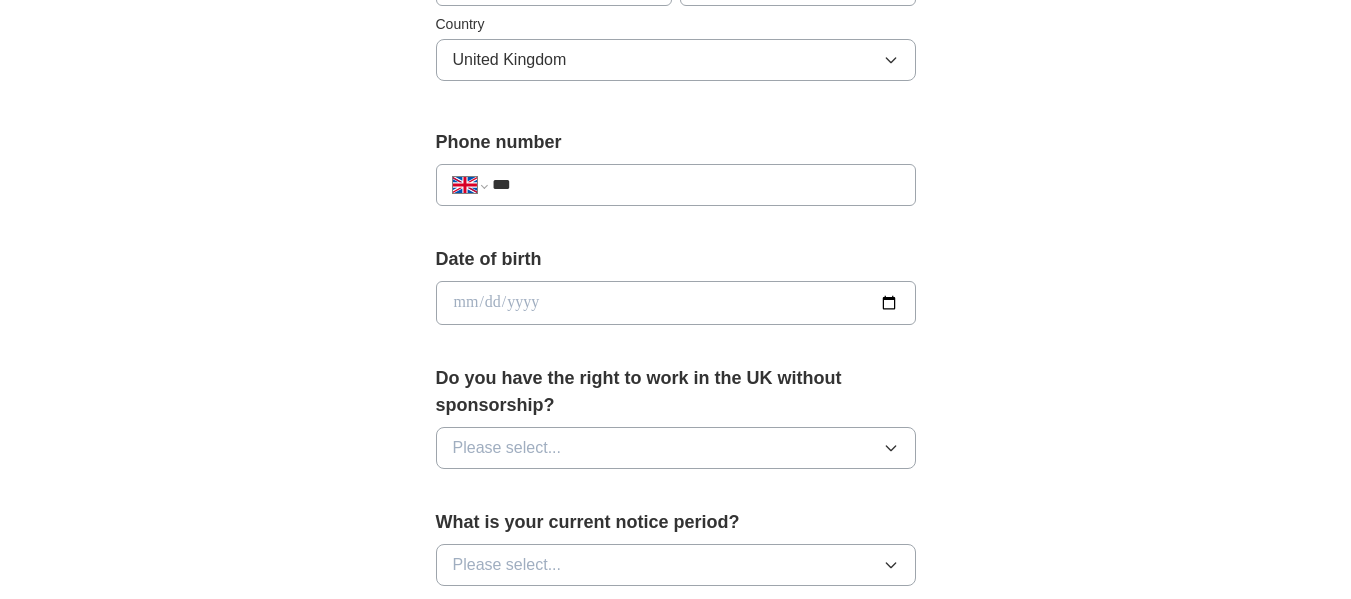 type on "**********" 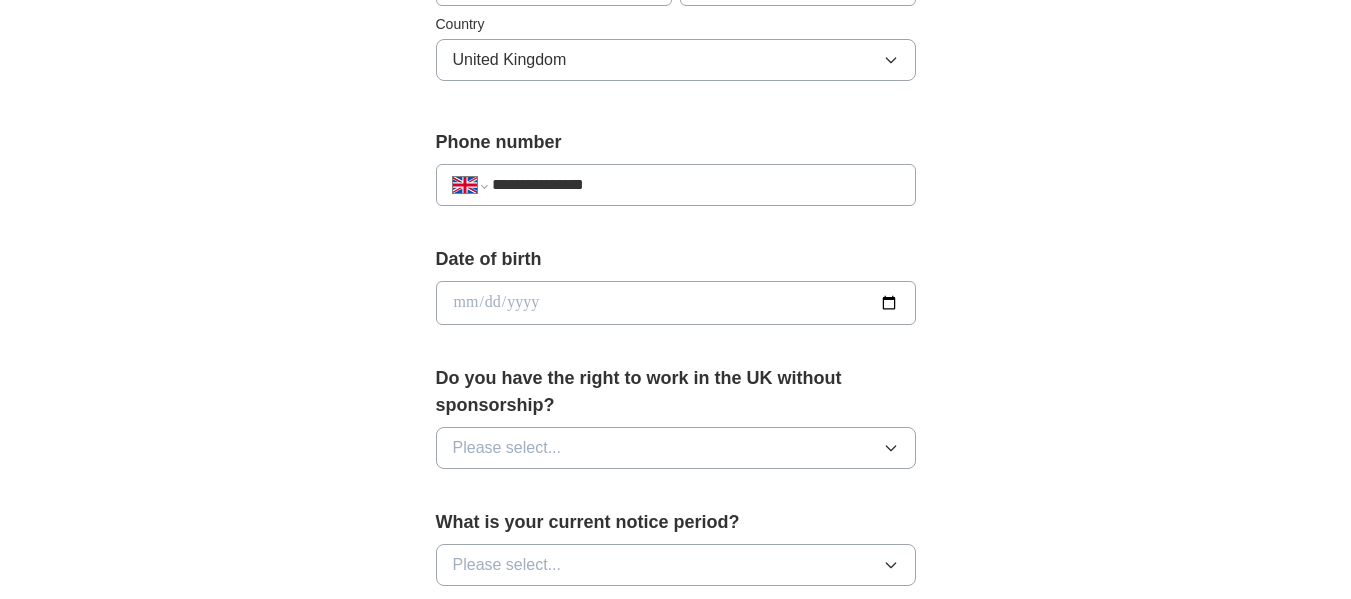 click at bounding box center (676, 303) 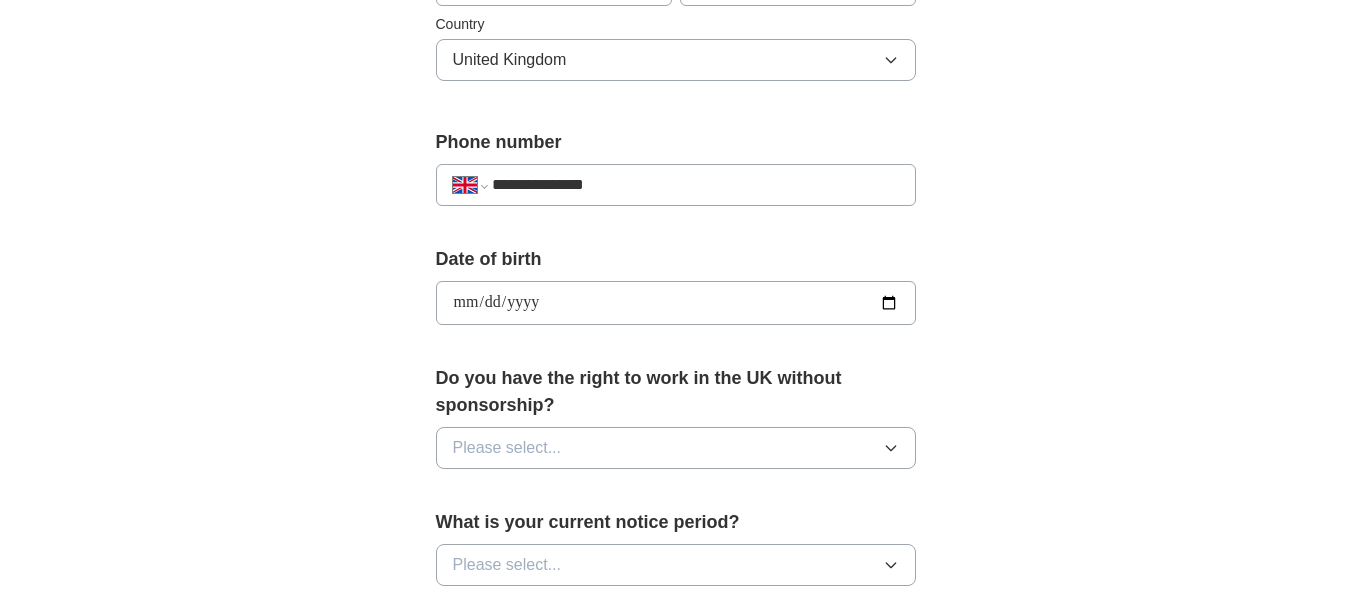 click on "**********" at bounding box center (676, 303) 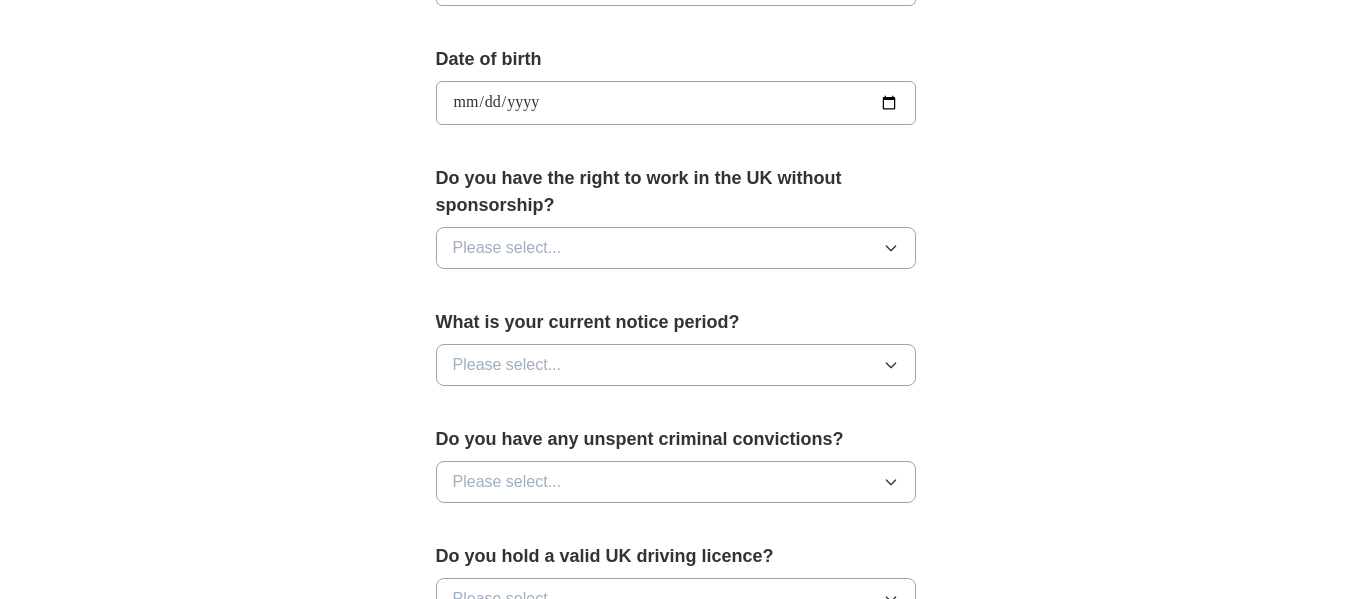 scroll, scrollTop: 934, scrollLeft: 0, axis: vertical 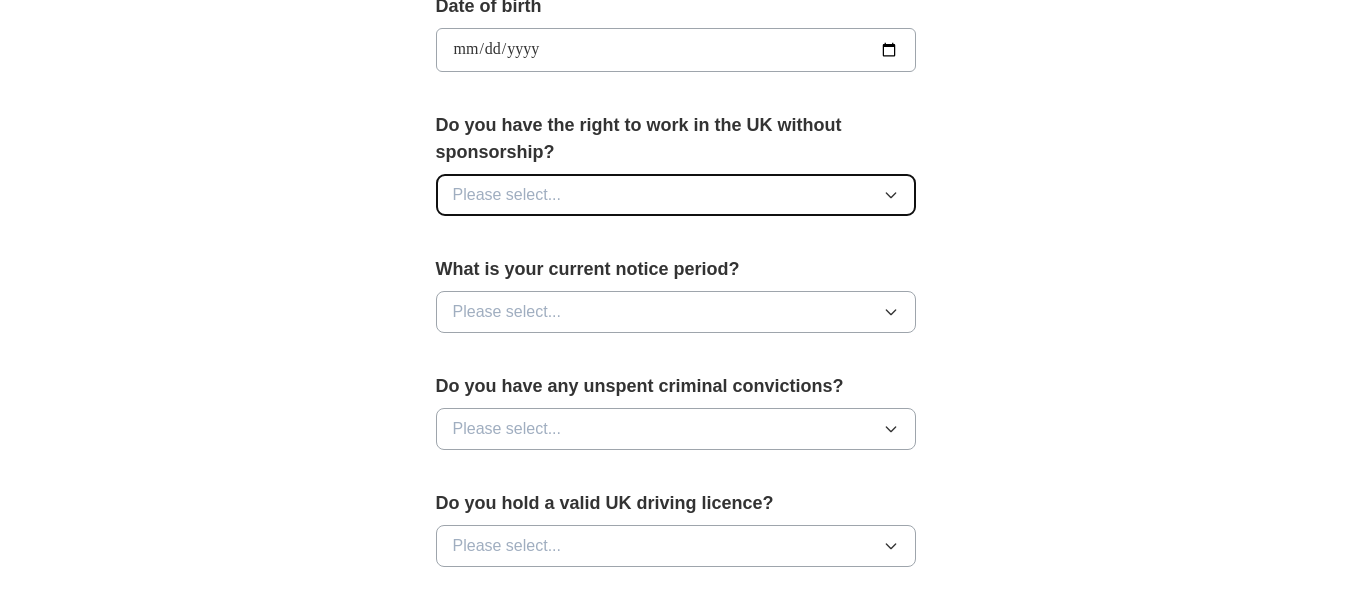 click on "Please select..." at bounding box center [676, 195] 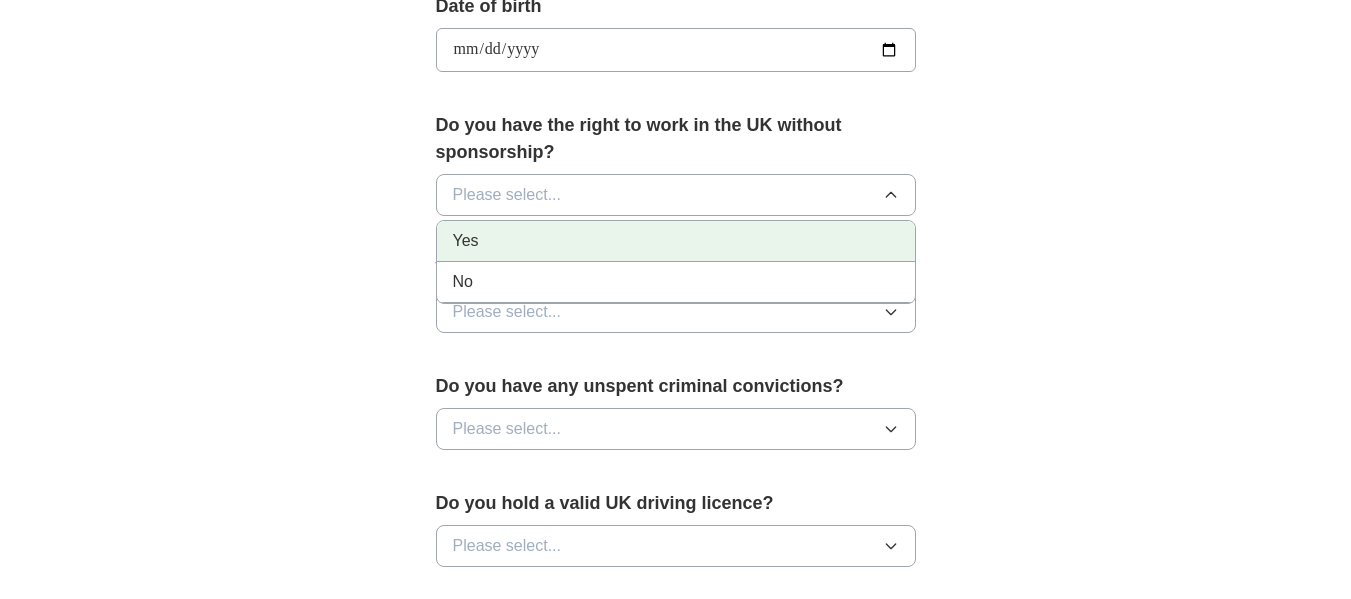click on "Yes" at bounding box center (676, 241) 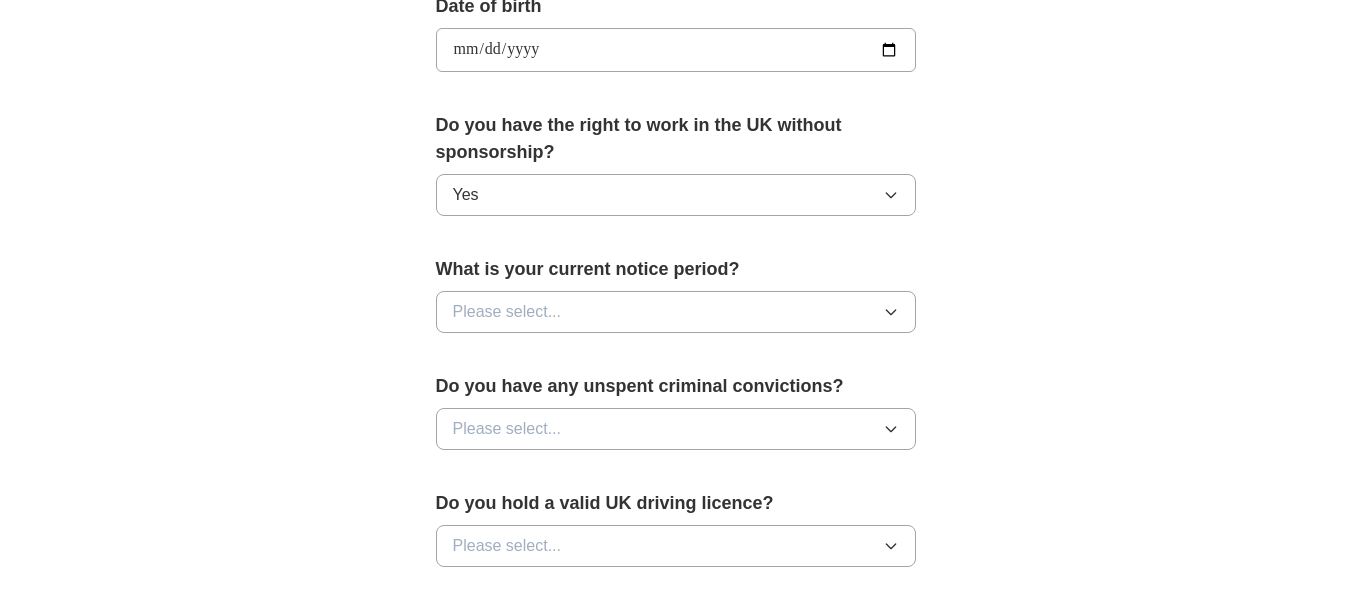 click on "Please select..." at bounding box center (676, 312) 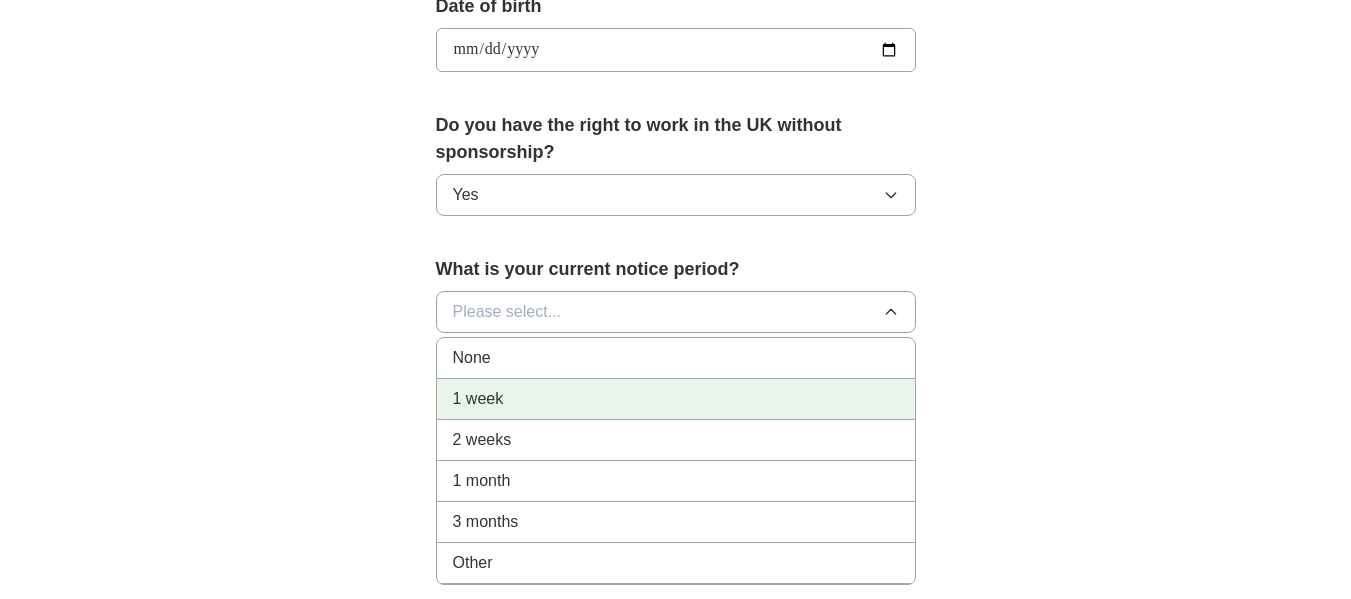 click on "1 week" at bounding box center (676, 399) 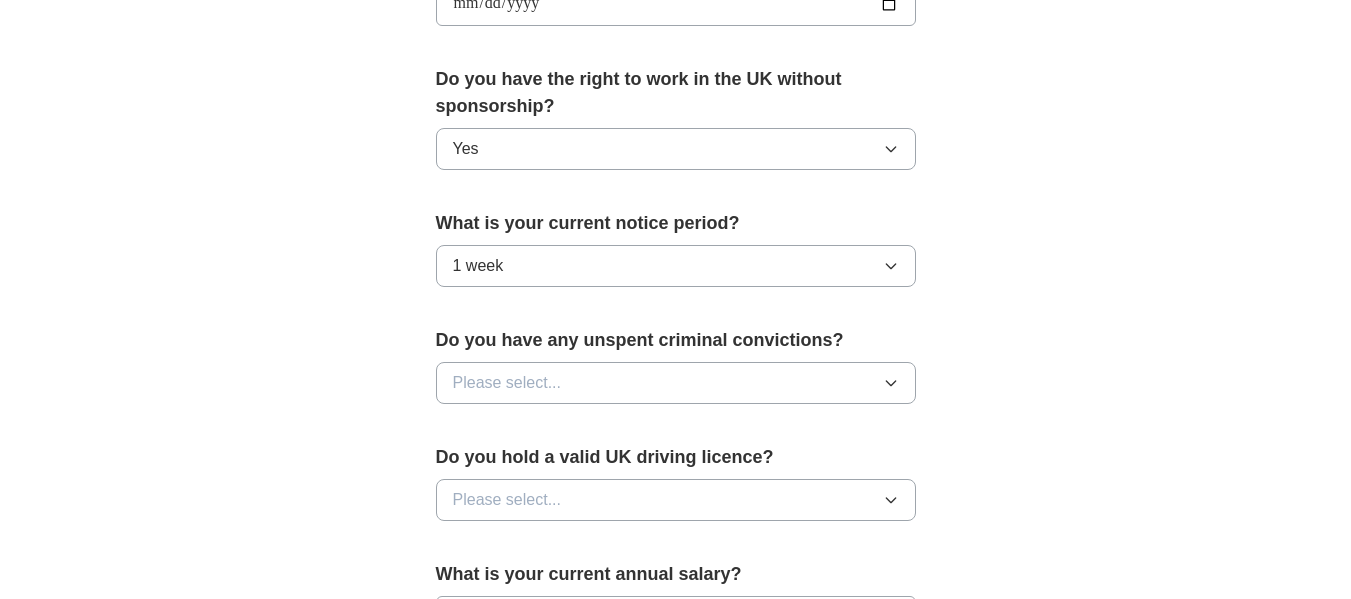 scroll, scrollTop: 1046, scrollLeft: 0, axis: vertical 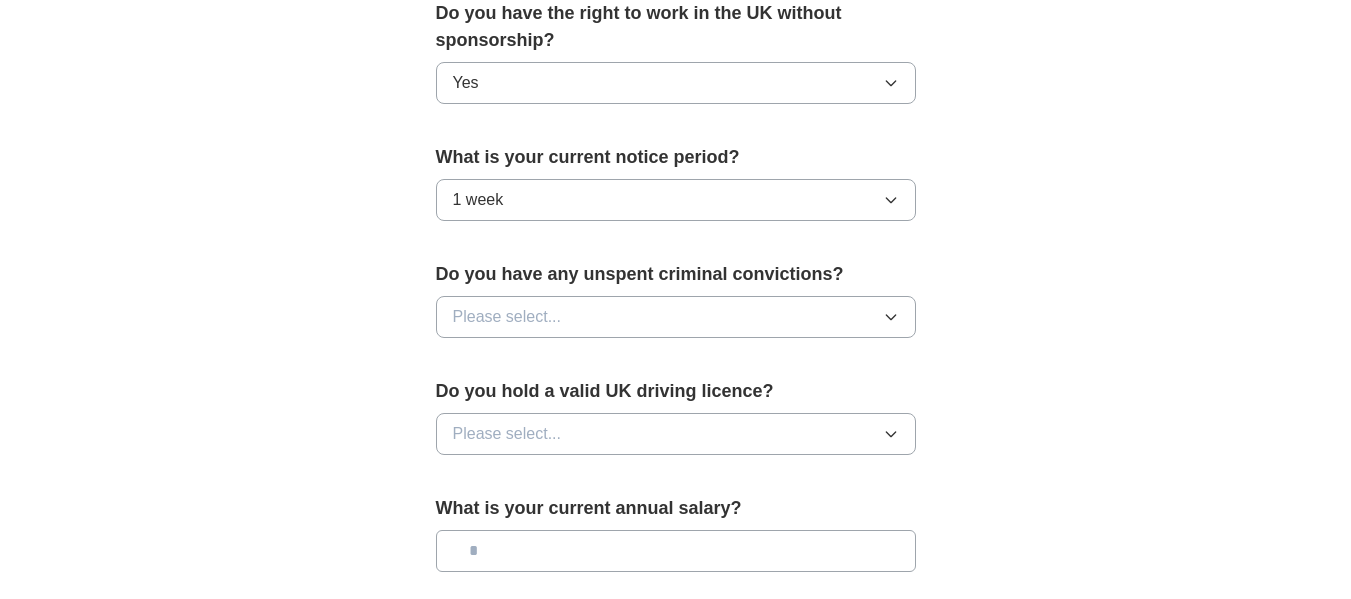 click on "Please select..." at bounding box center [676, 317] 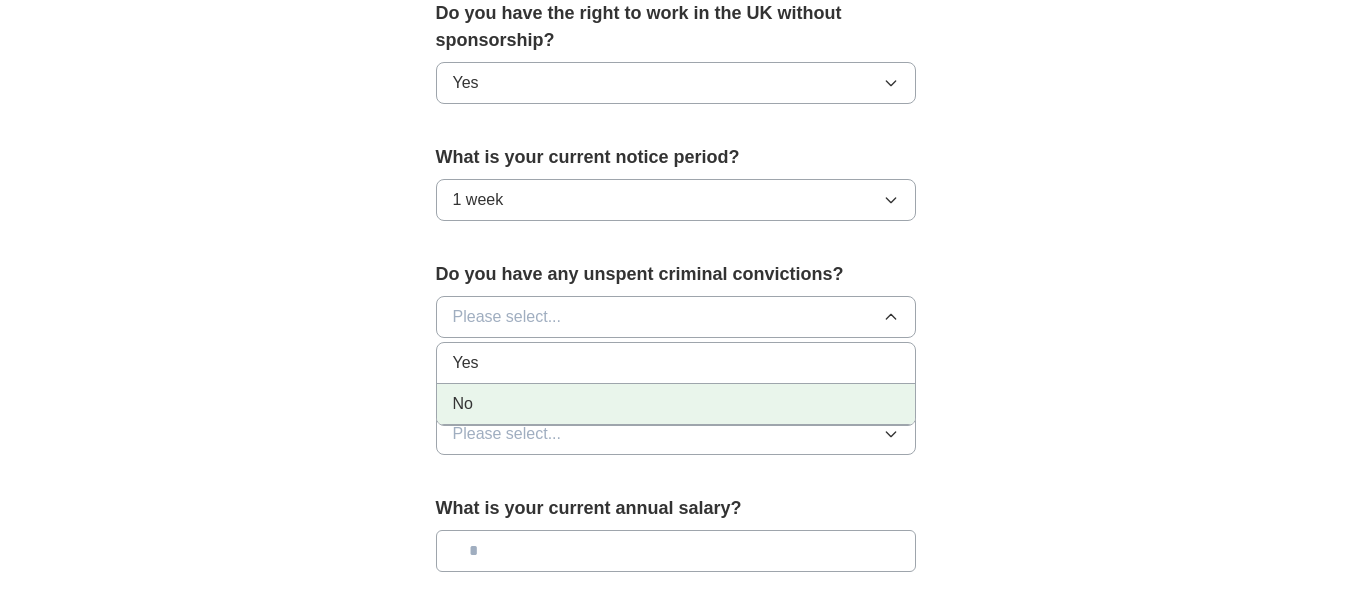 click on "No" at bounding box center (676, 404) 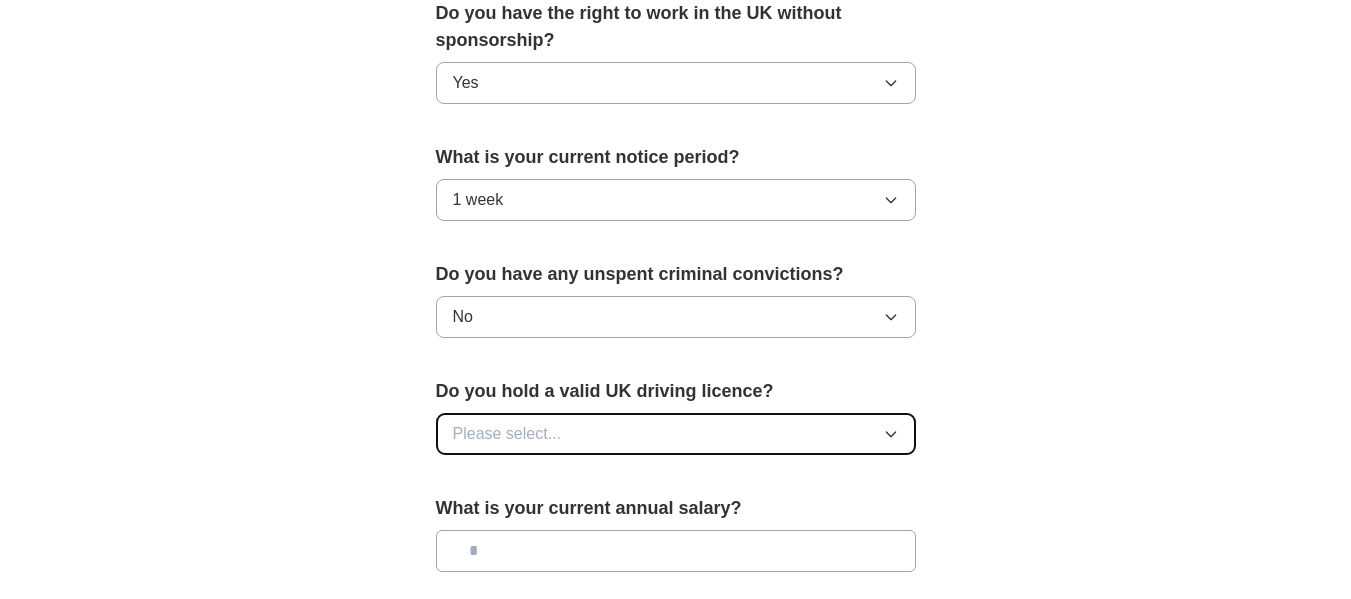 click on "Please select..." at bounding box center [676, 434] 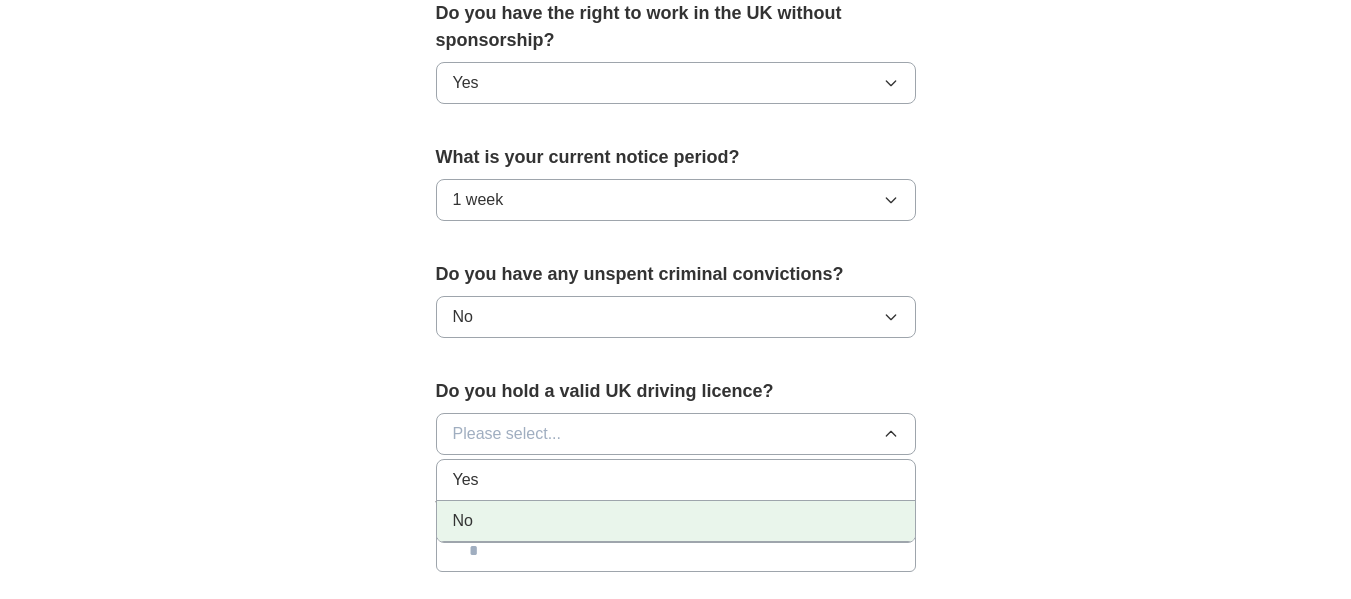 click on "No" at bounding box center [676, 521] 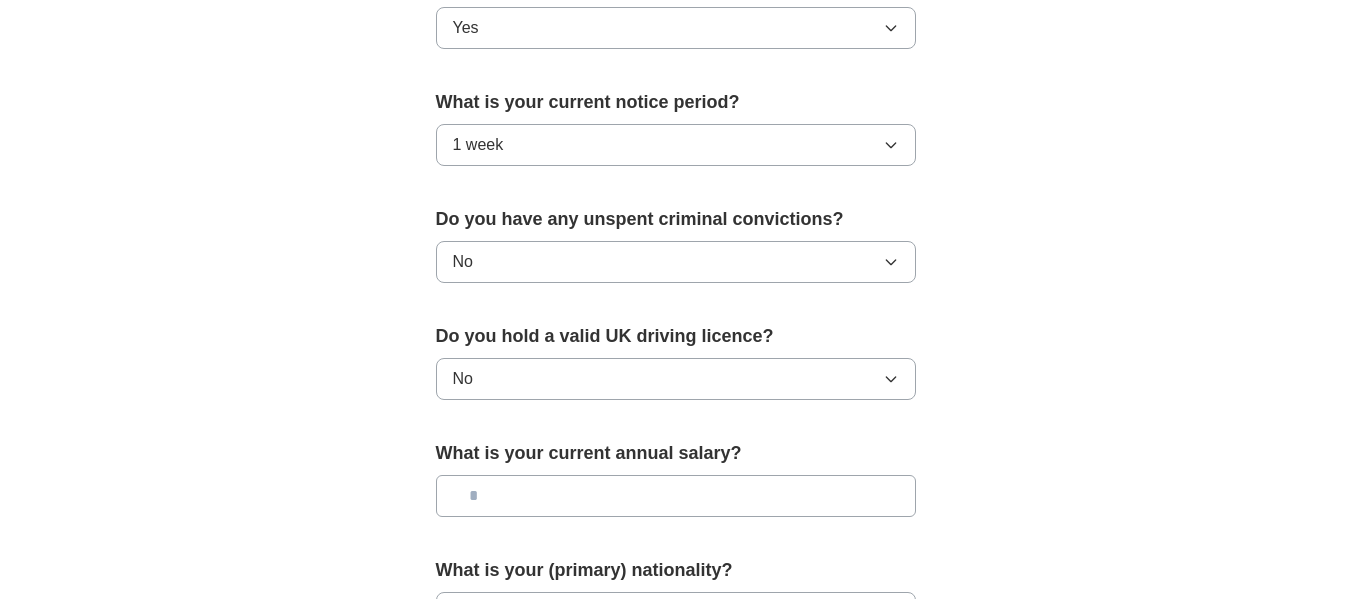 scroll, scrollTop: 1308, scrollLeft: 0, axis: vertical 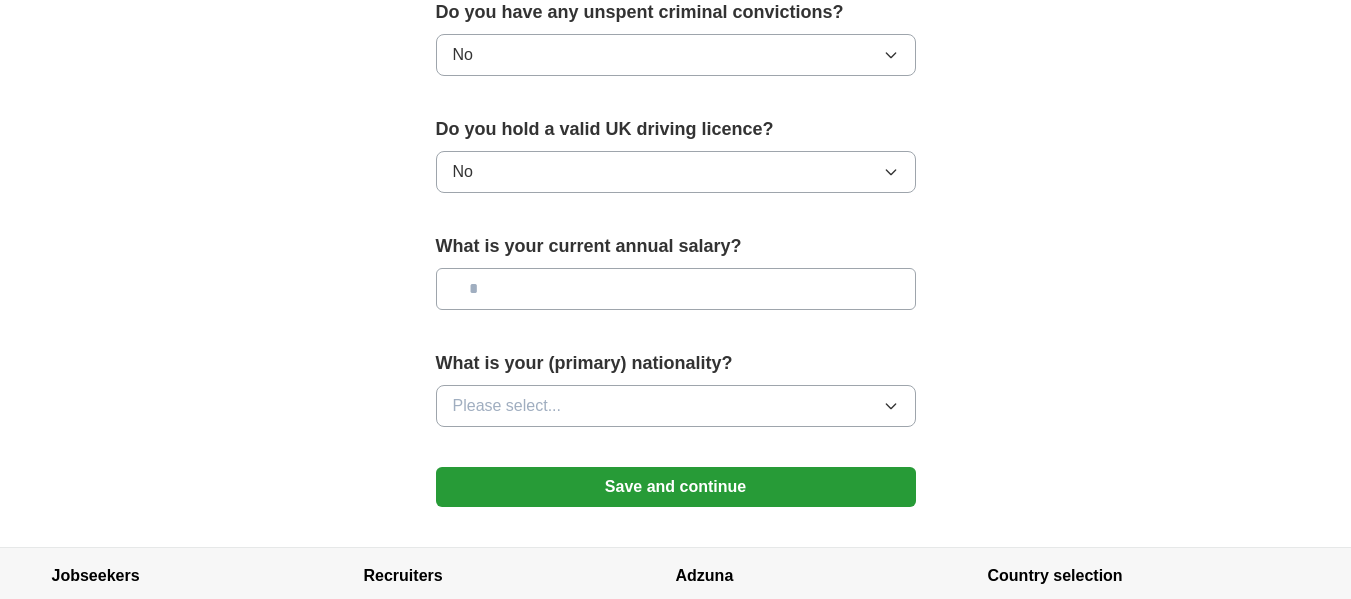 click at bounding box center [676, 289] 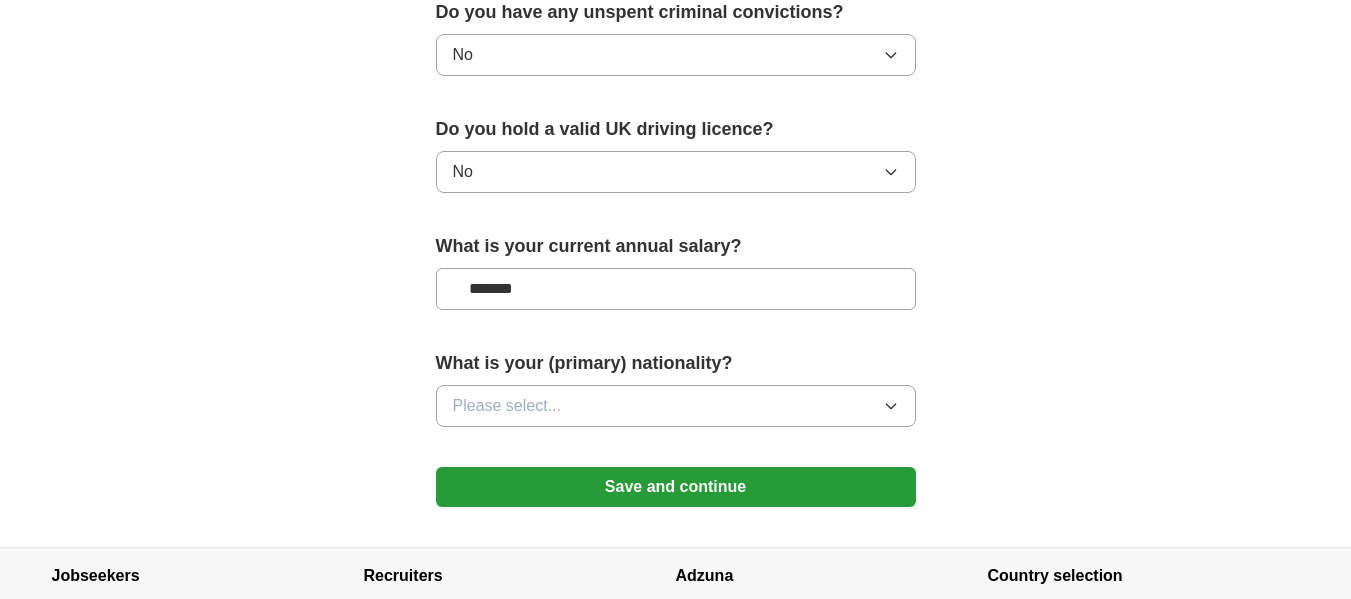 type on "*******" 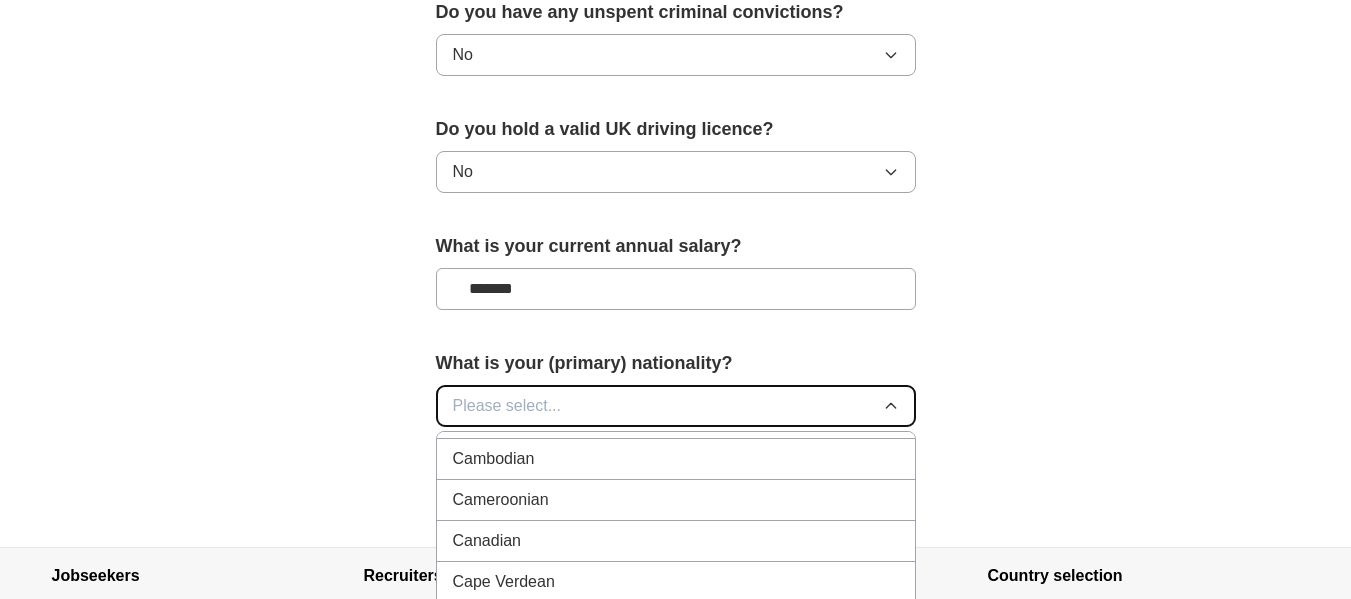scroll, scrollTop: 1557, scrollLeft: 0, axis: vertical 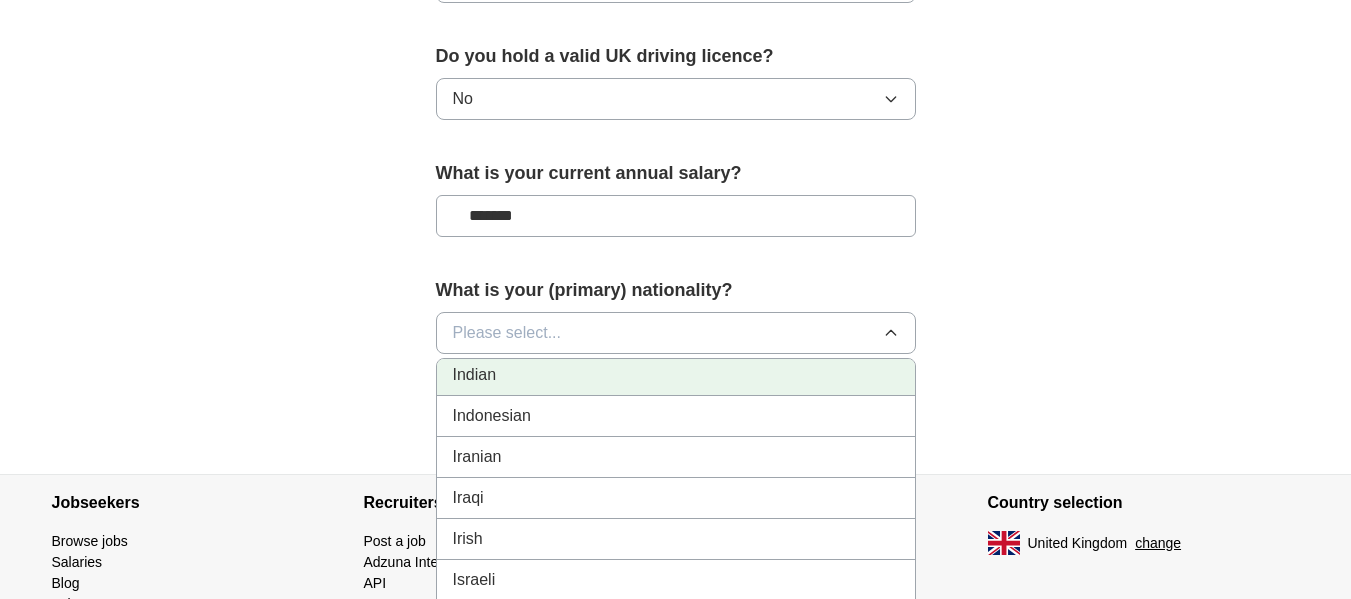 click on "Indian" at bounding box center [676, 375] 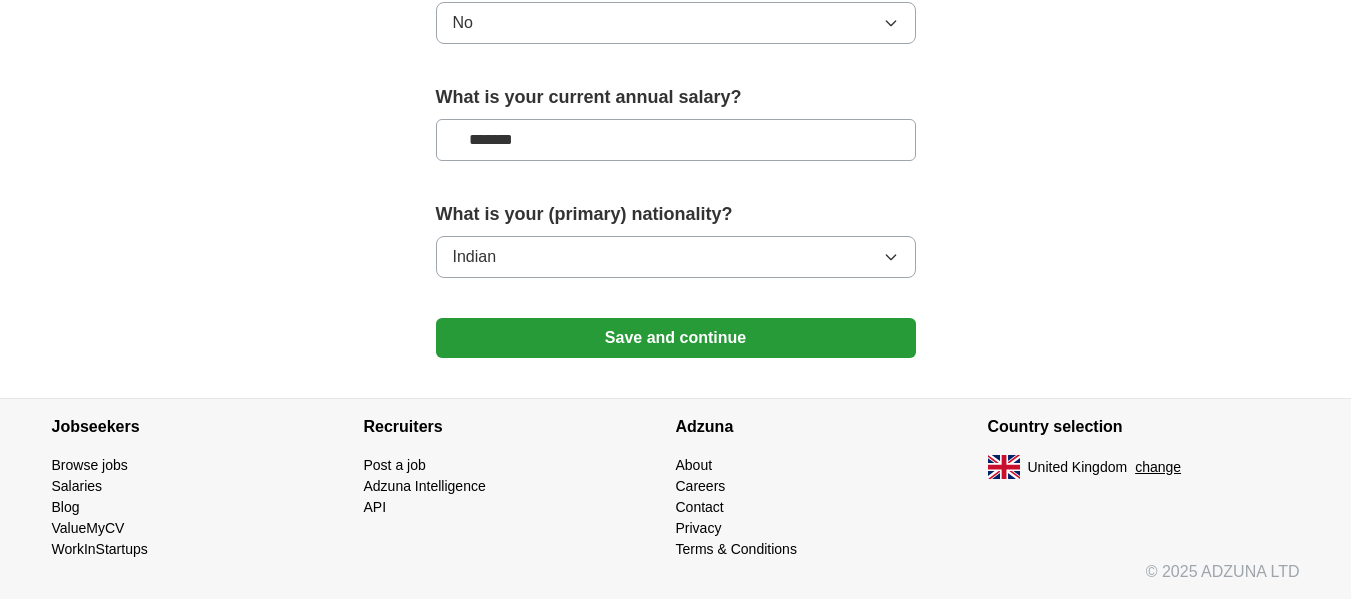 scroll, scrollTop: 1458, scrollLeft: 0, axis: vertical 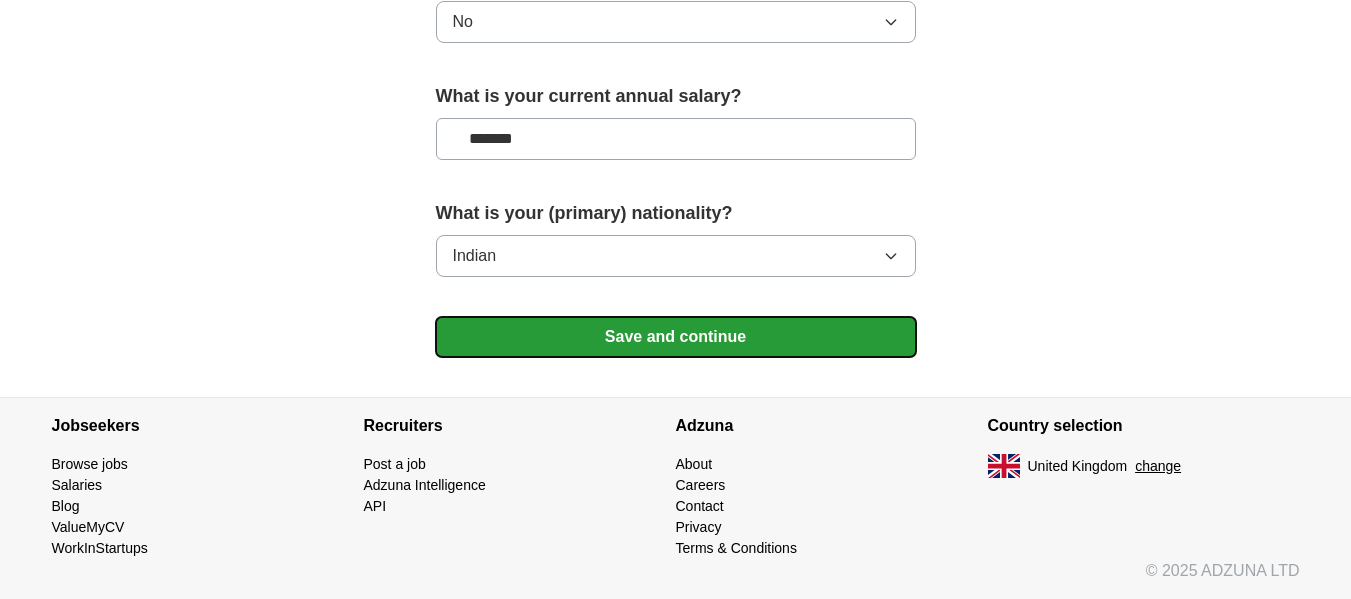 click on "Save and continue" at bounding box center [676, 337] 